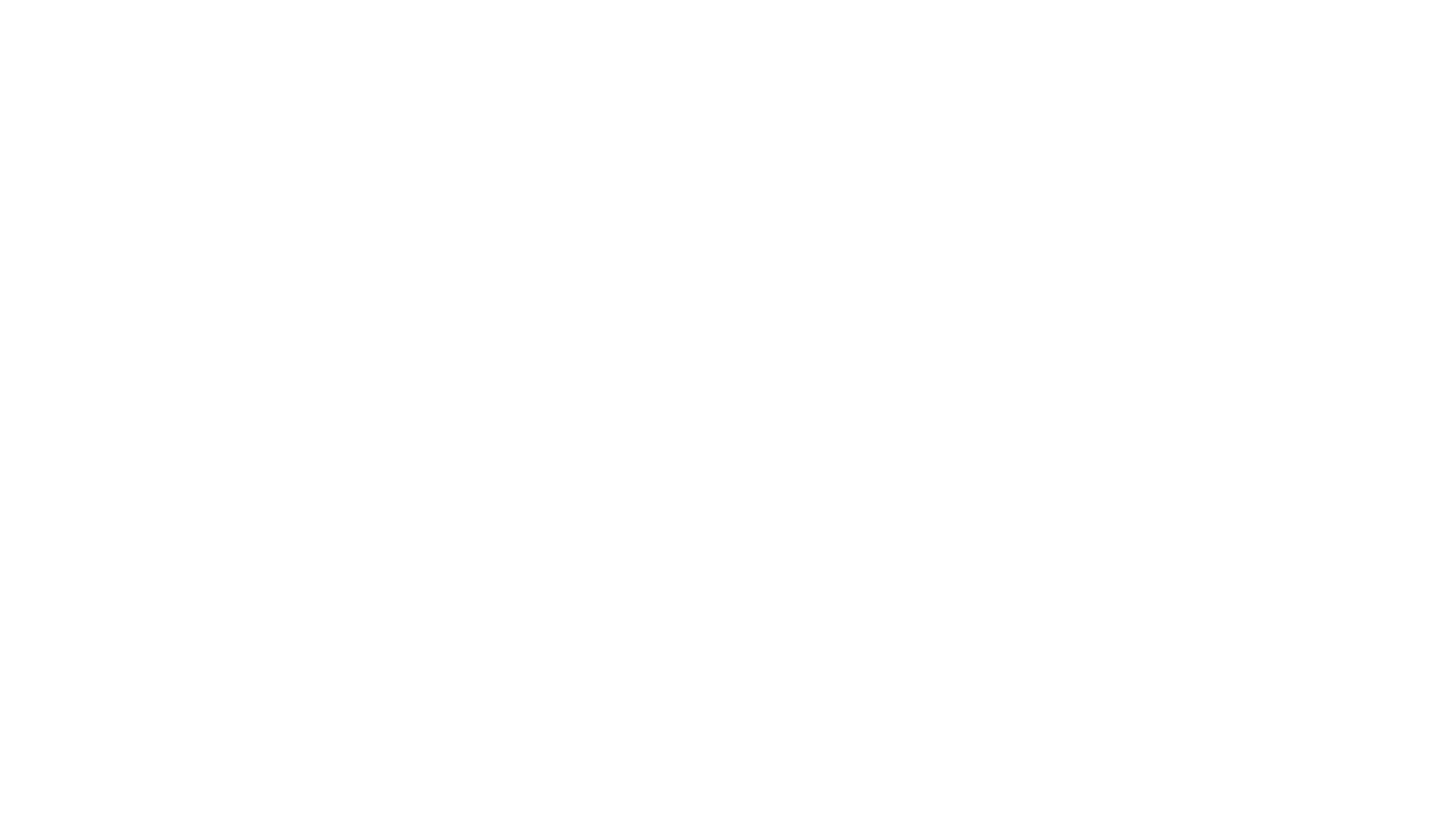 scroll, scrollTop: 0, scrollLeft: 0, axis: both 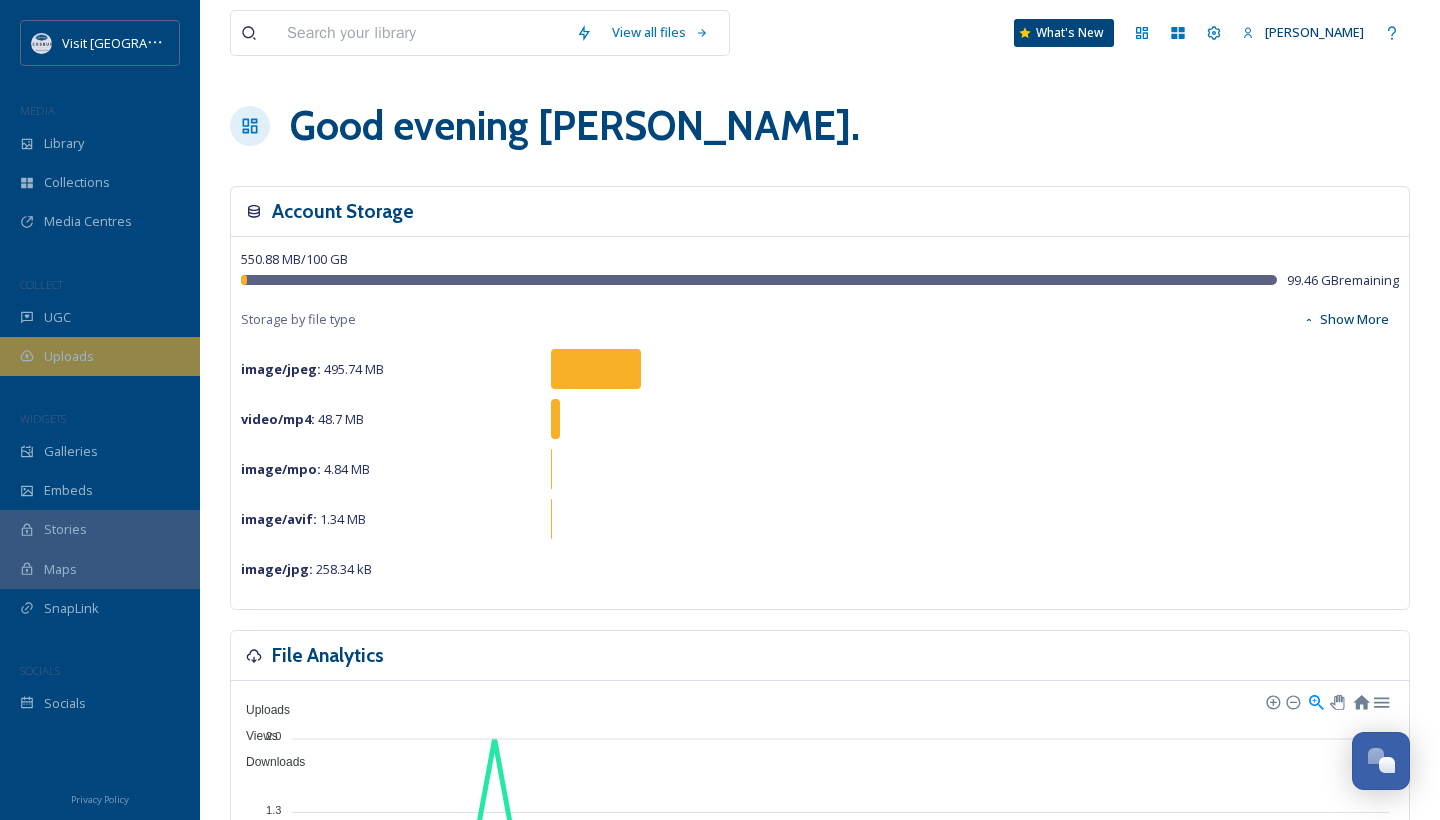 click on "Uploads" at bounding box center [69, 356] 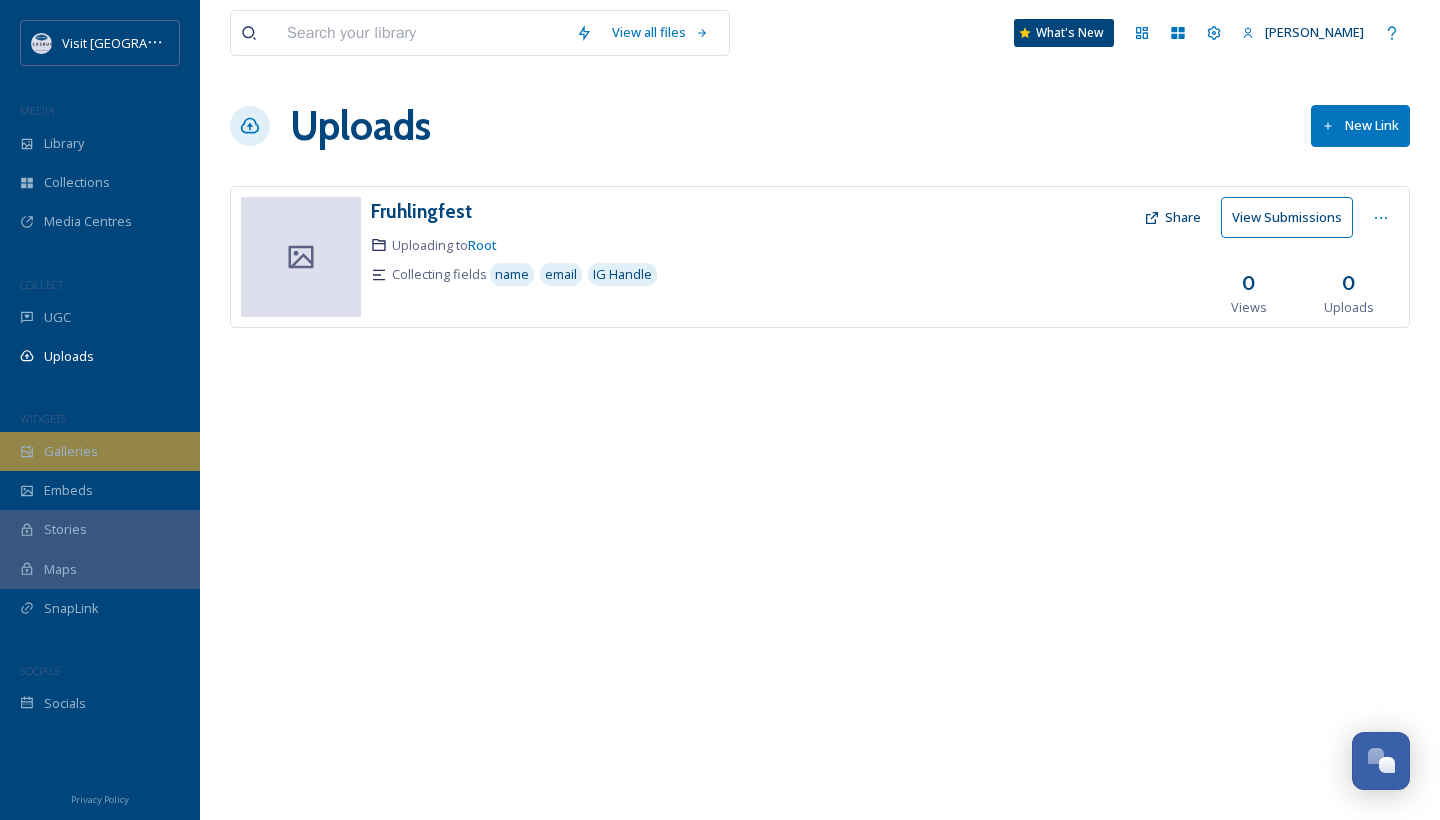 click on "Galleries" at bounding box center (71, 451) 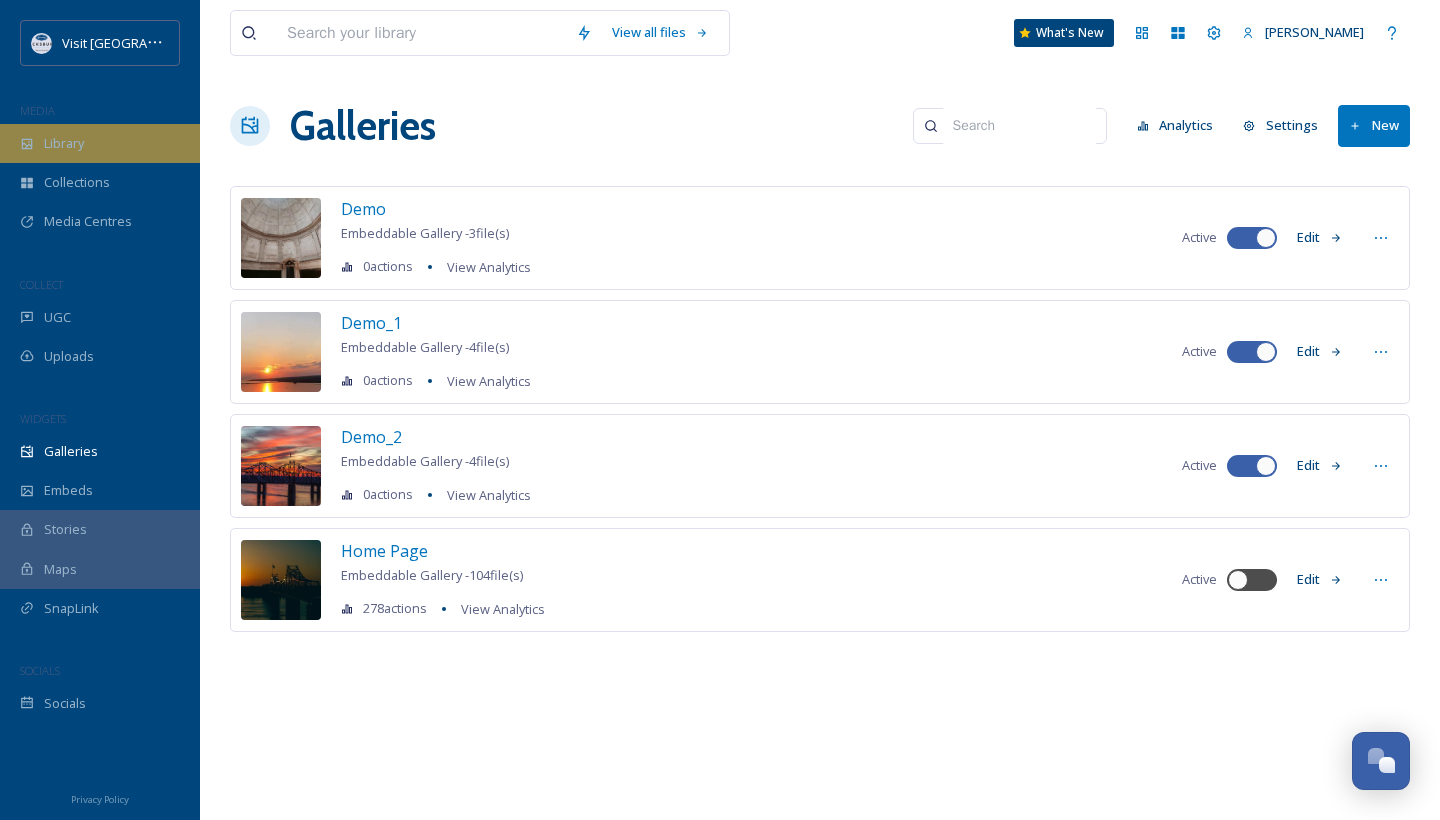 click on "Library" at bounding box center (100, 143) 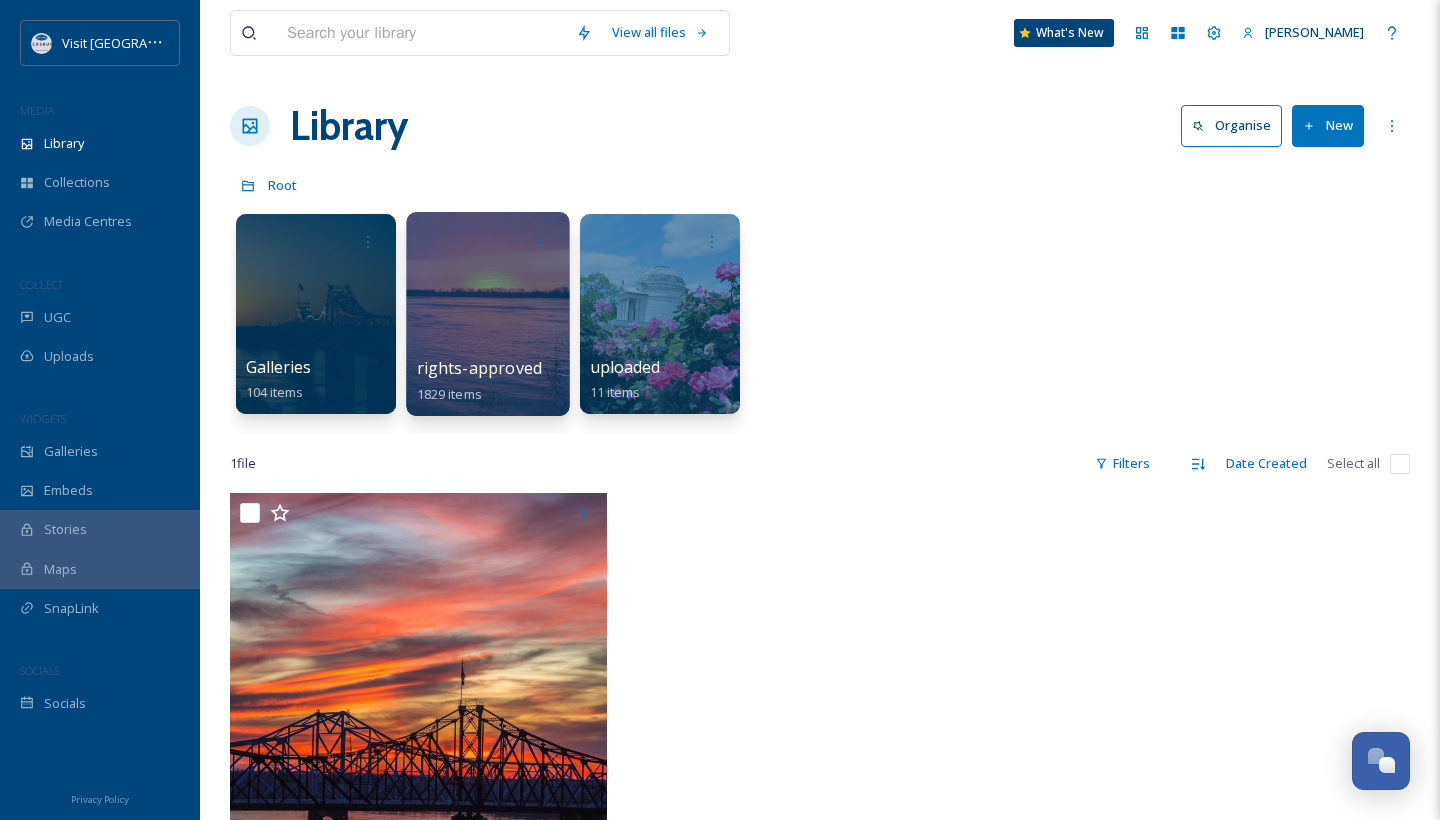 click at bounding box center (487, 314) 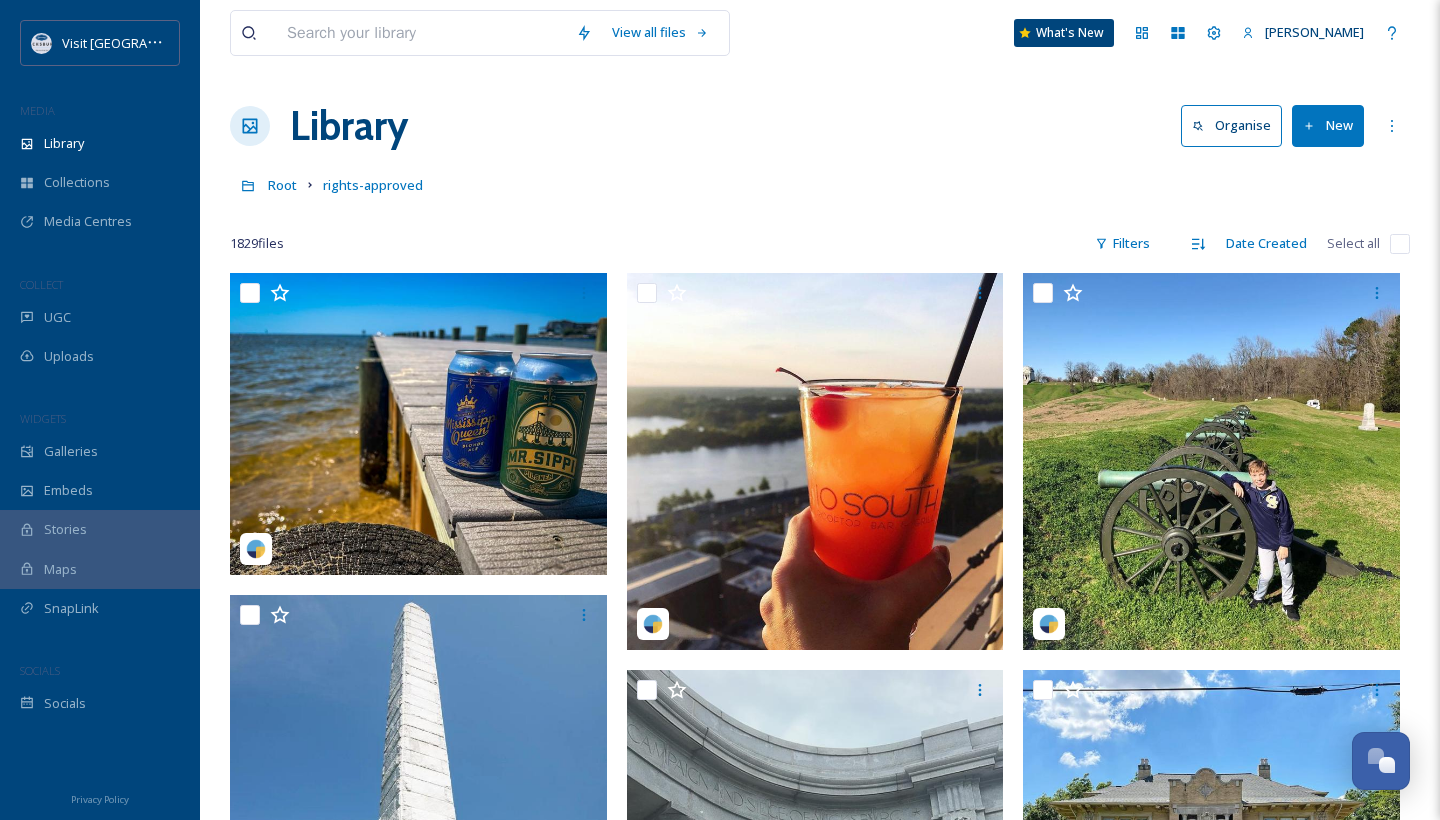 scroll, scrollTop: 0, scrollLeft: 0, axis: both 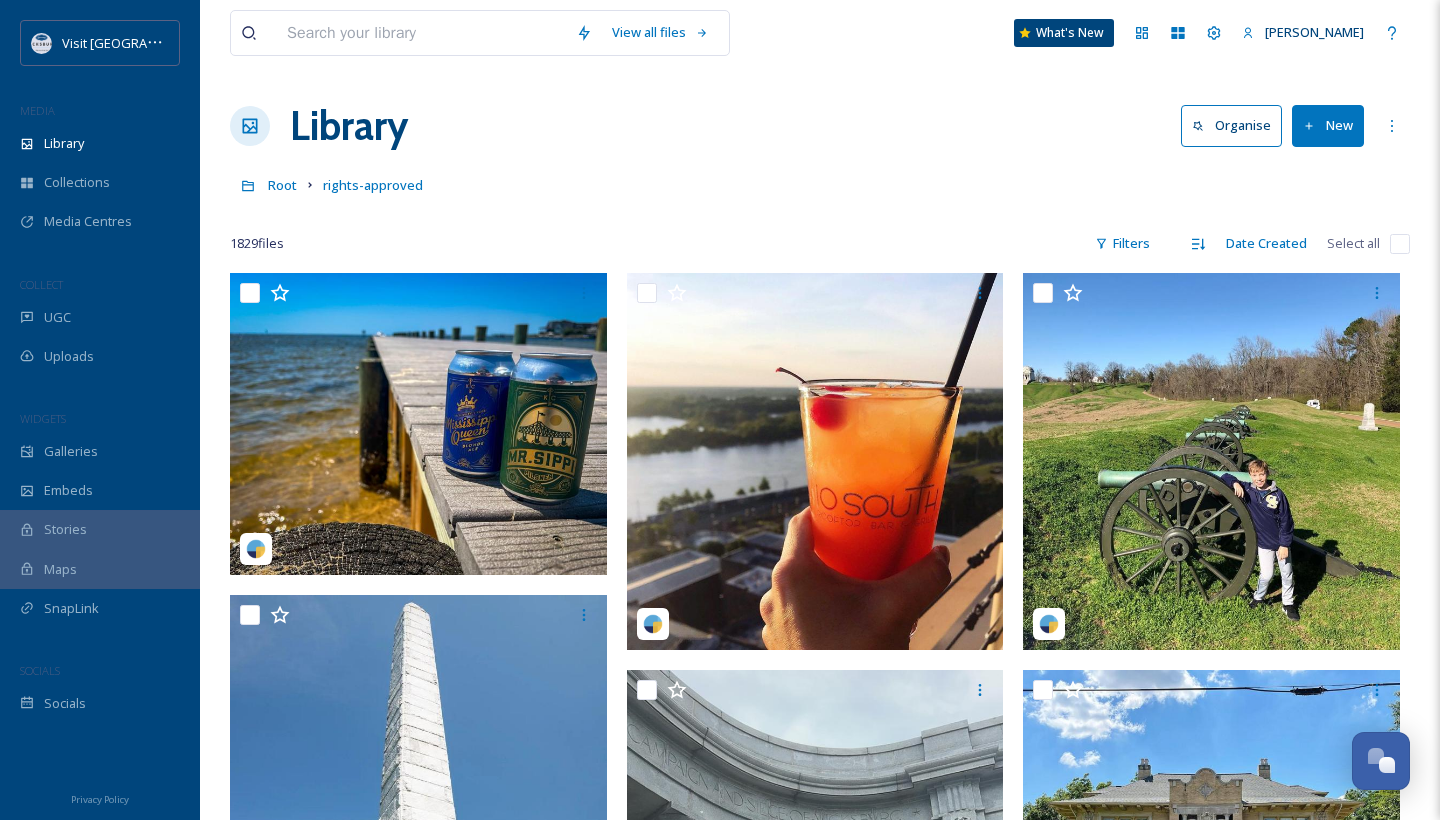 click at bounding box center (421, 33) 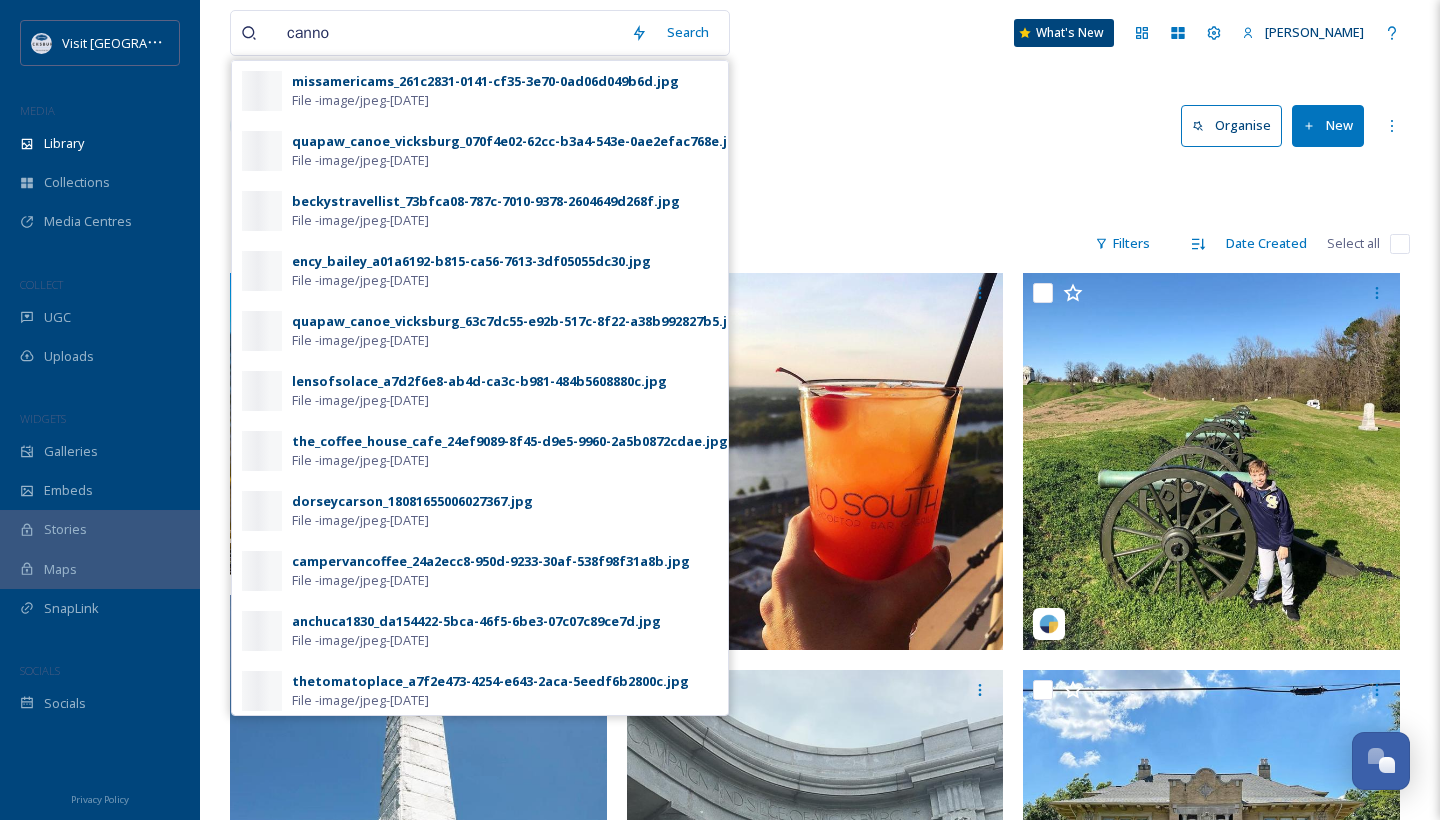 type on "[PERSON_NAME]" 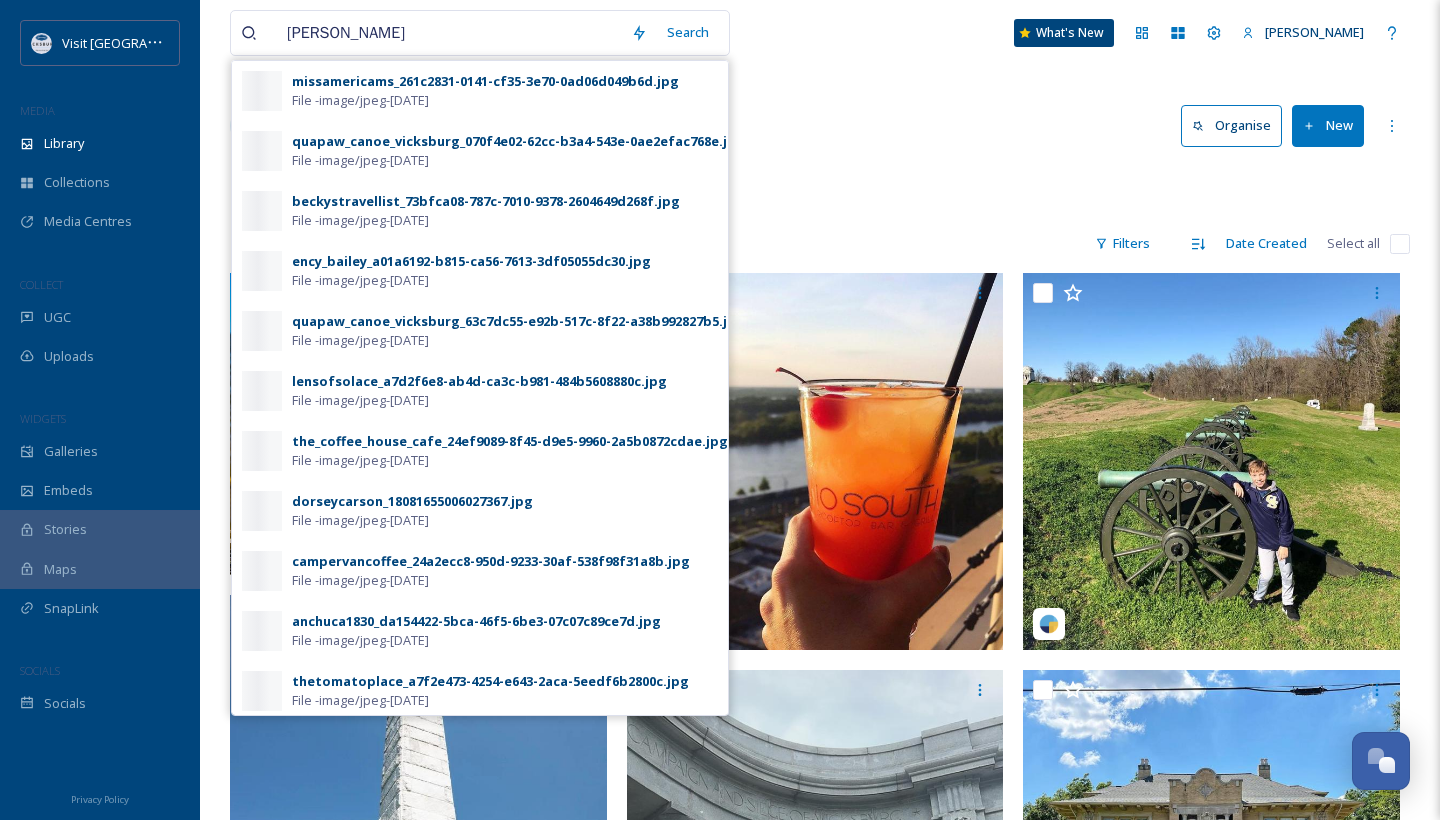 type 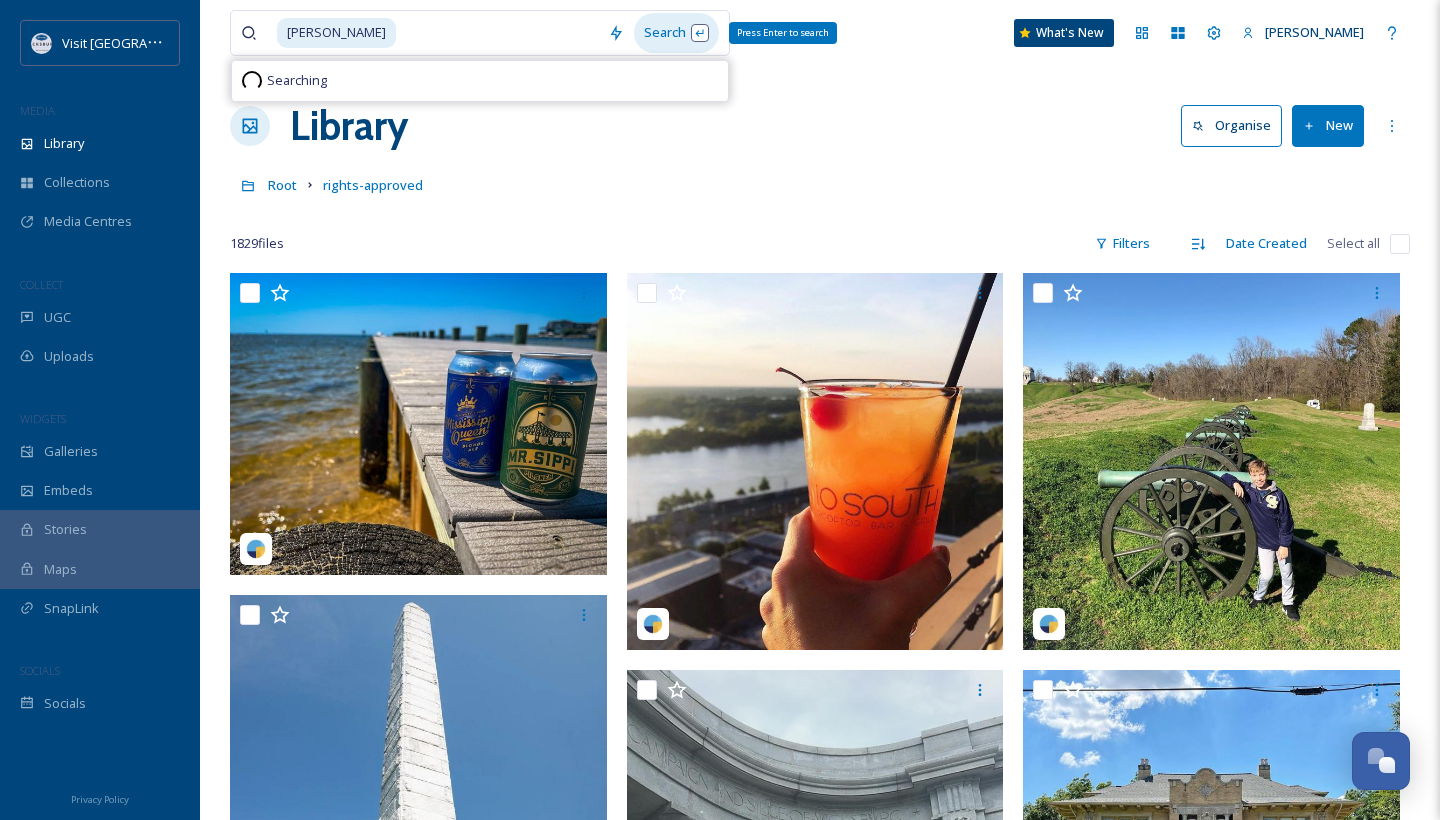 click on "Search Press Enter to search" at bounding box center [676, 32] 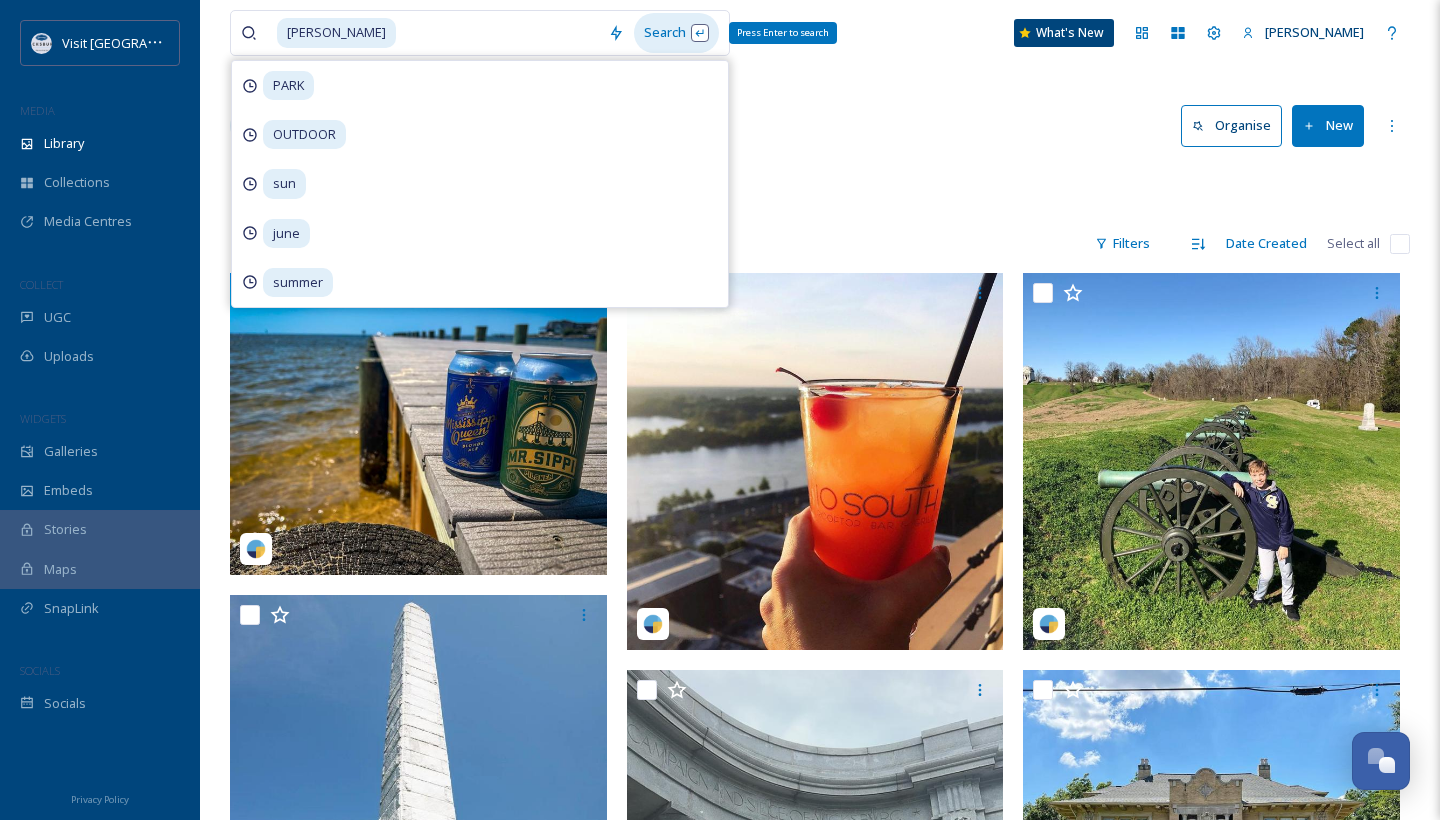 click on "Search Press Enter to search" at bounding box center [676, 32] 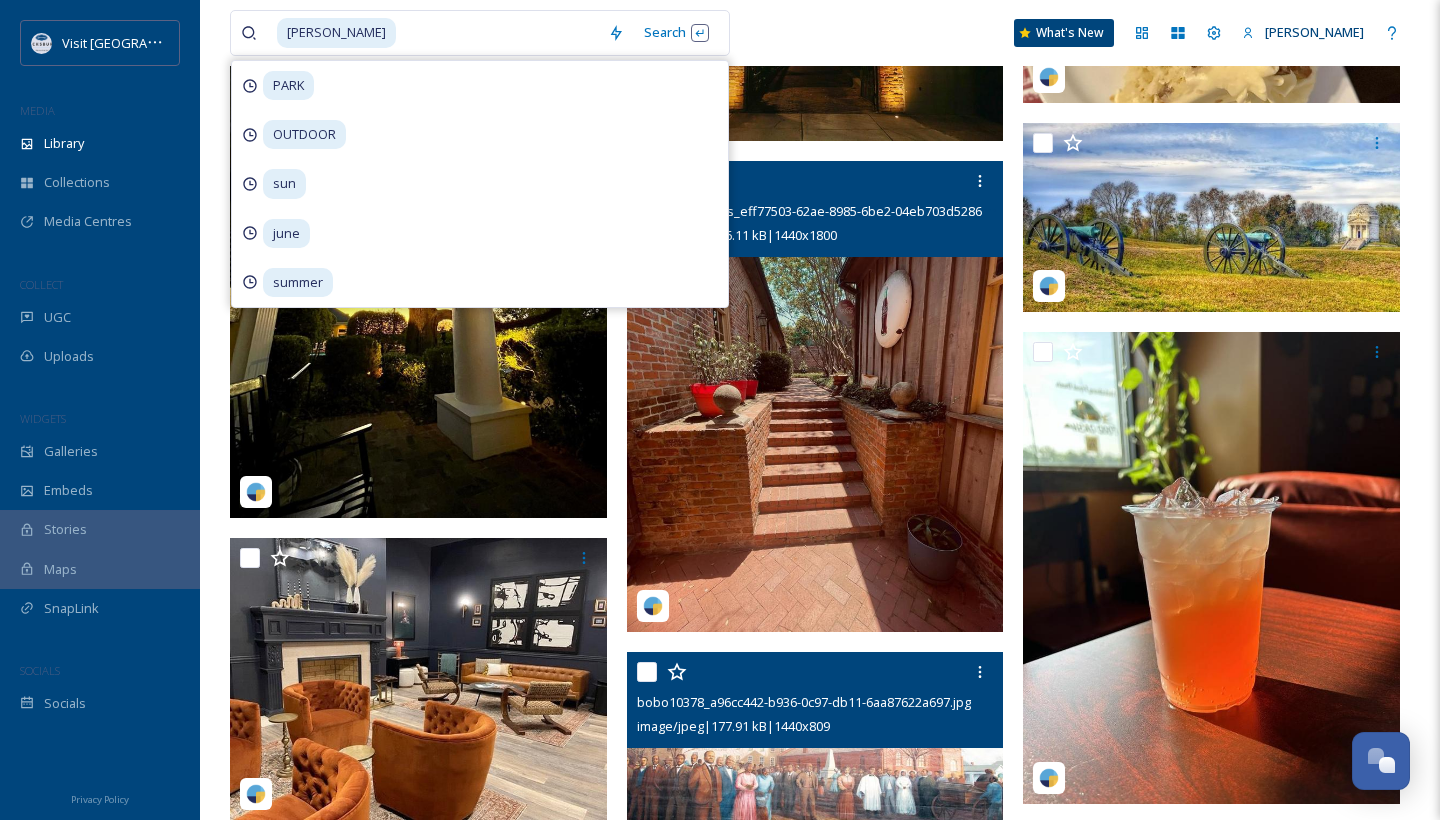 scroll, scrollTop: 1762, scrollLeft: 0, axis: vertical 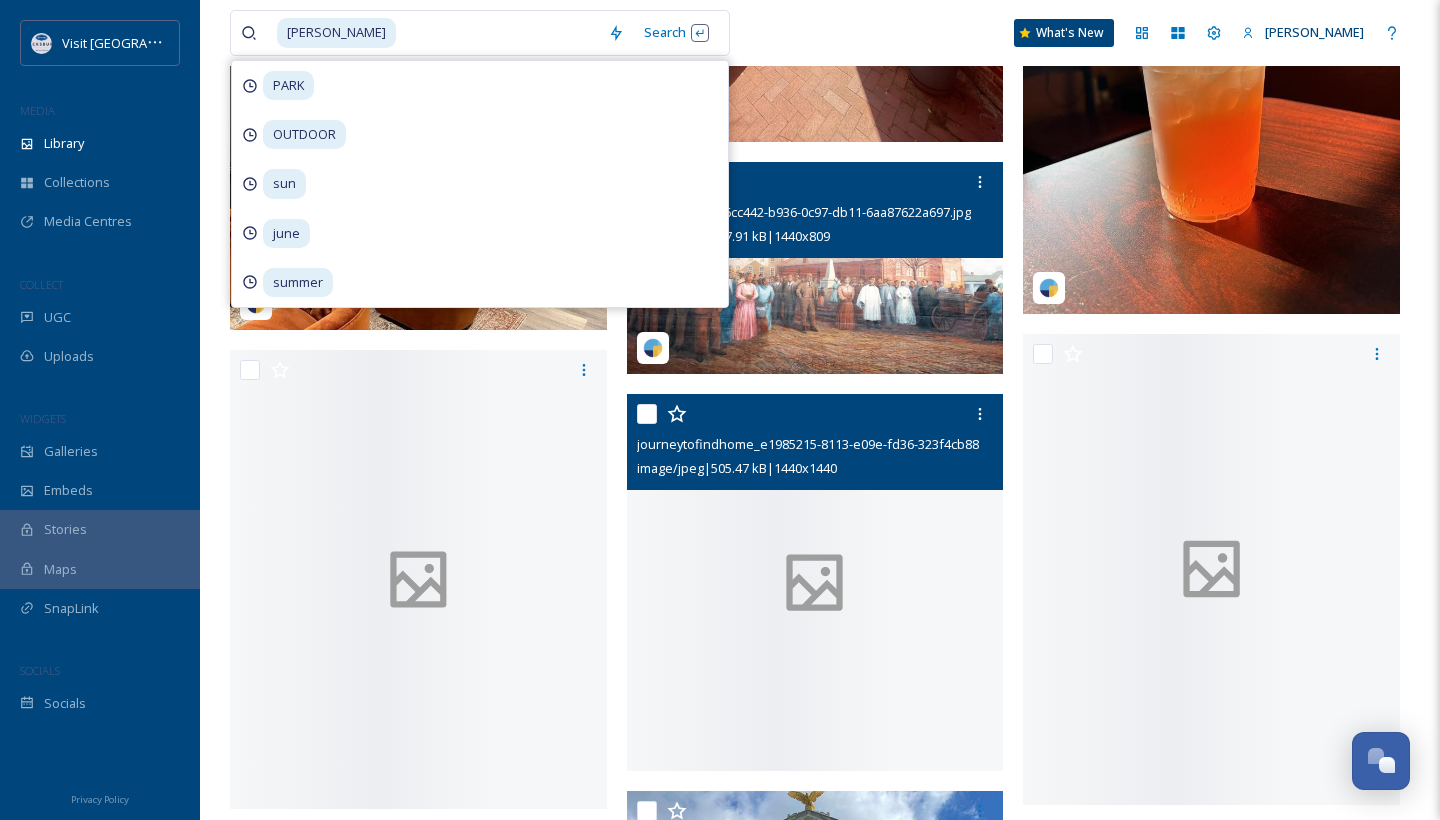 click at bounding box center (815, 582) 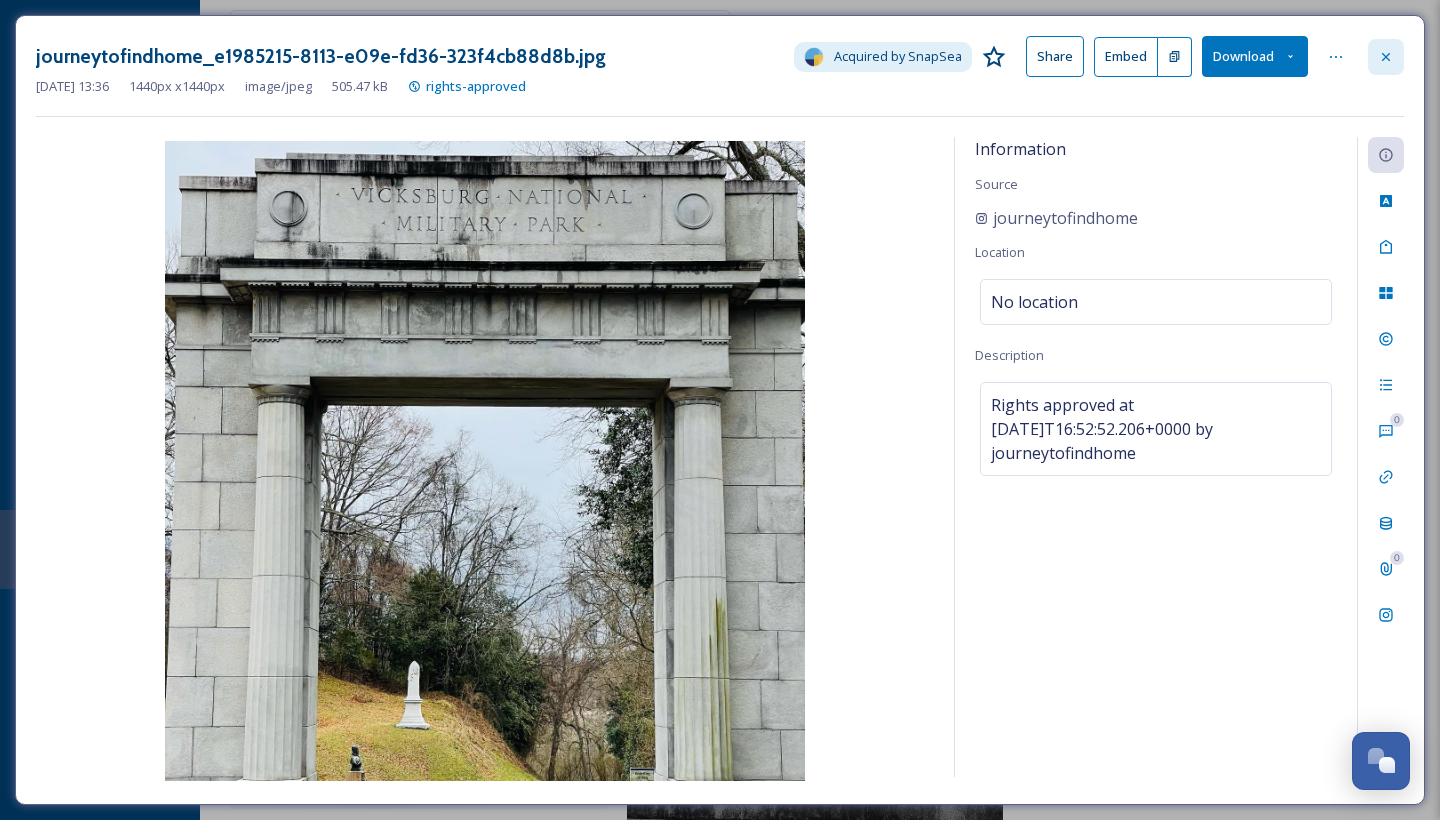 click 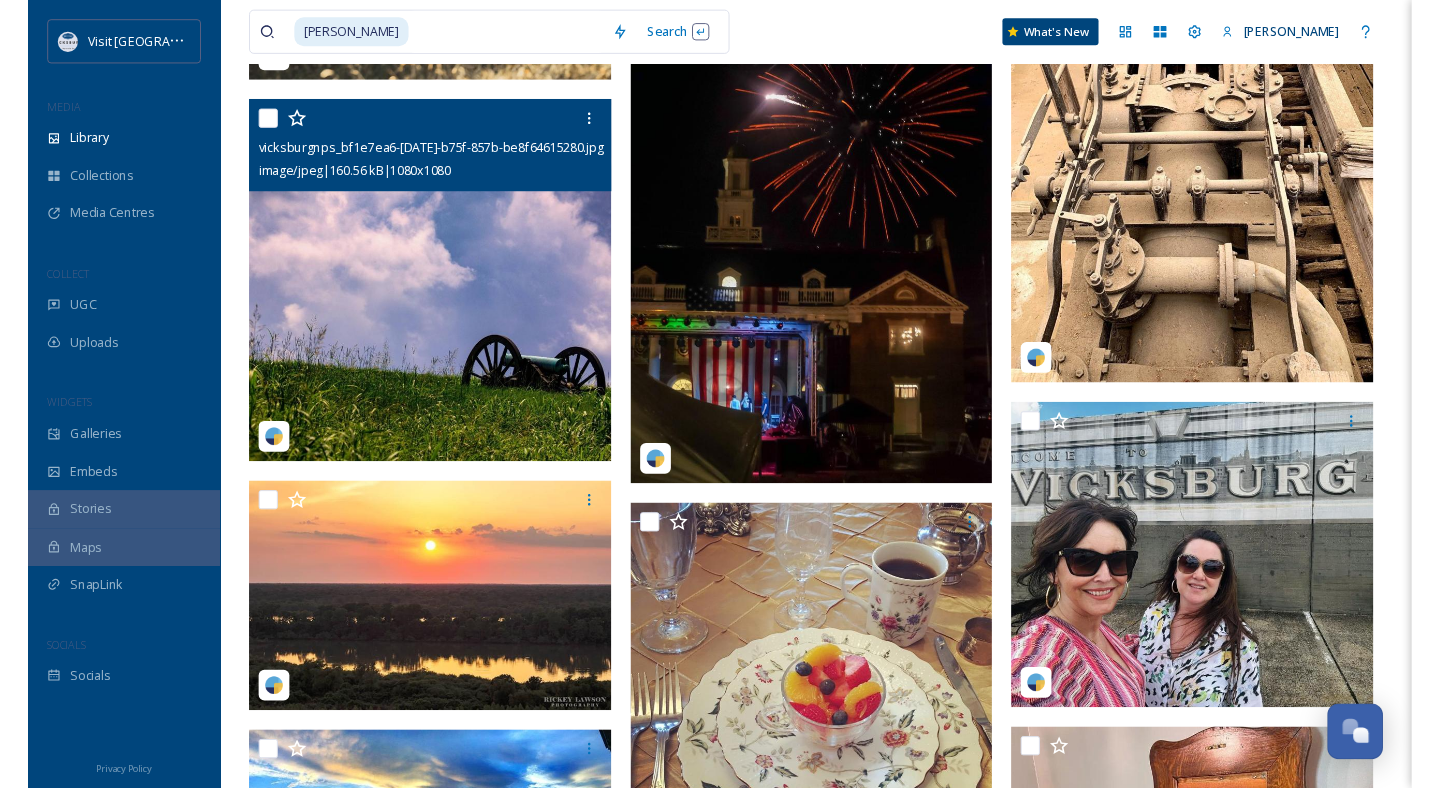 scroll, scrollTop: 4798, scrollLeft: 0, axis: vertical 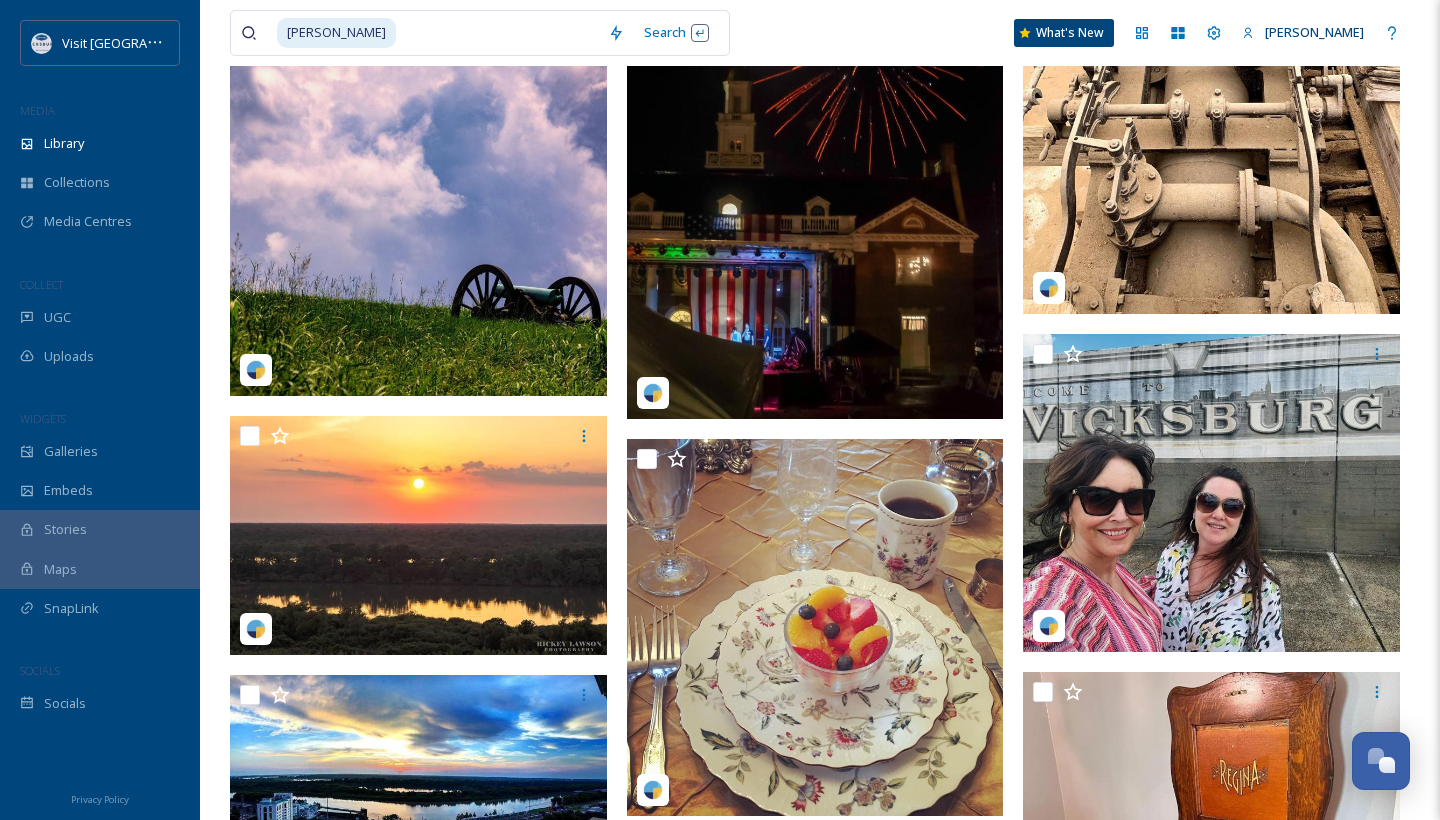 click at bounding box center [815, 183] 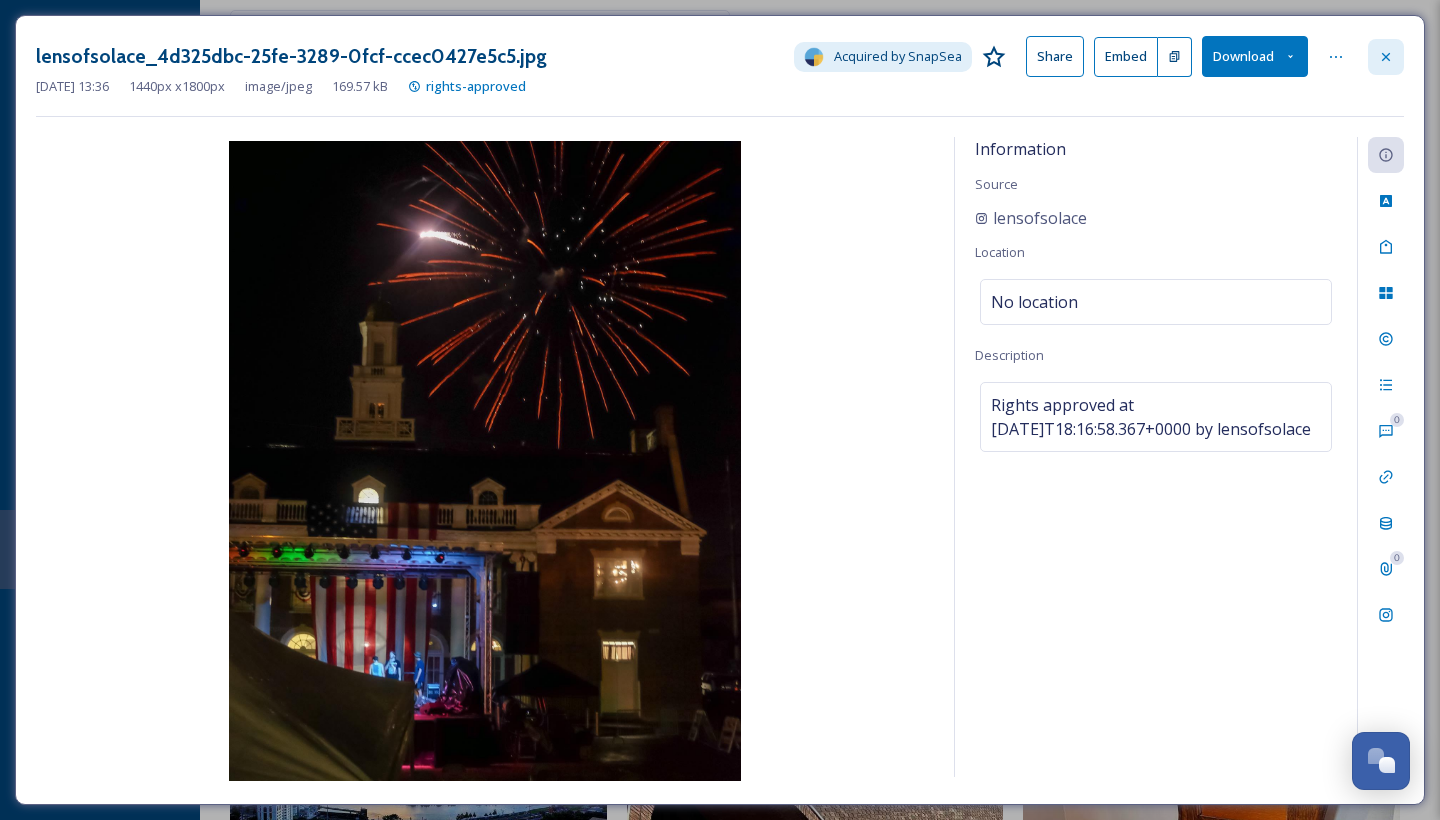 click 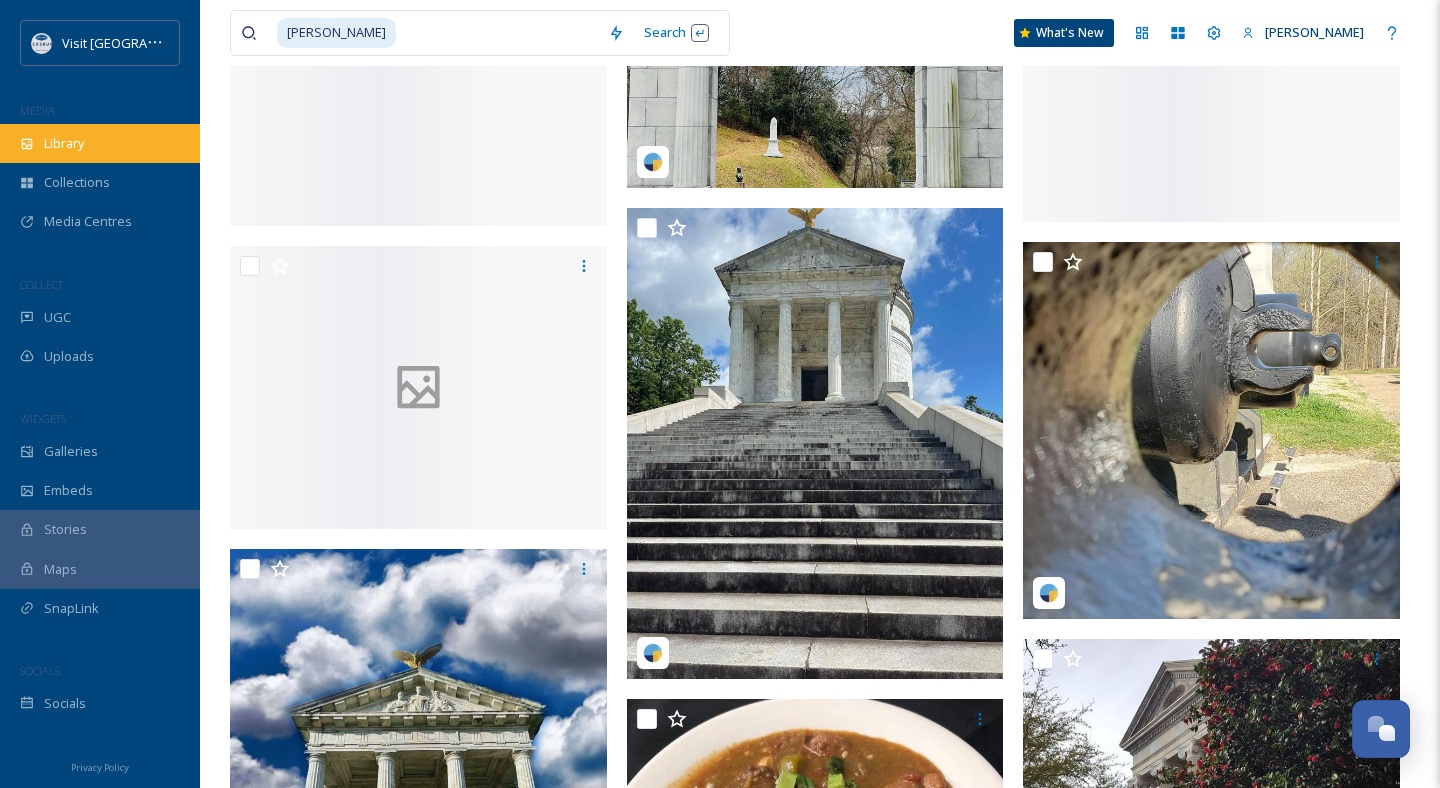 scroll, scrollTop: 2303, scrollLeft: 0, axis: vertical 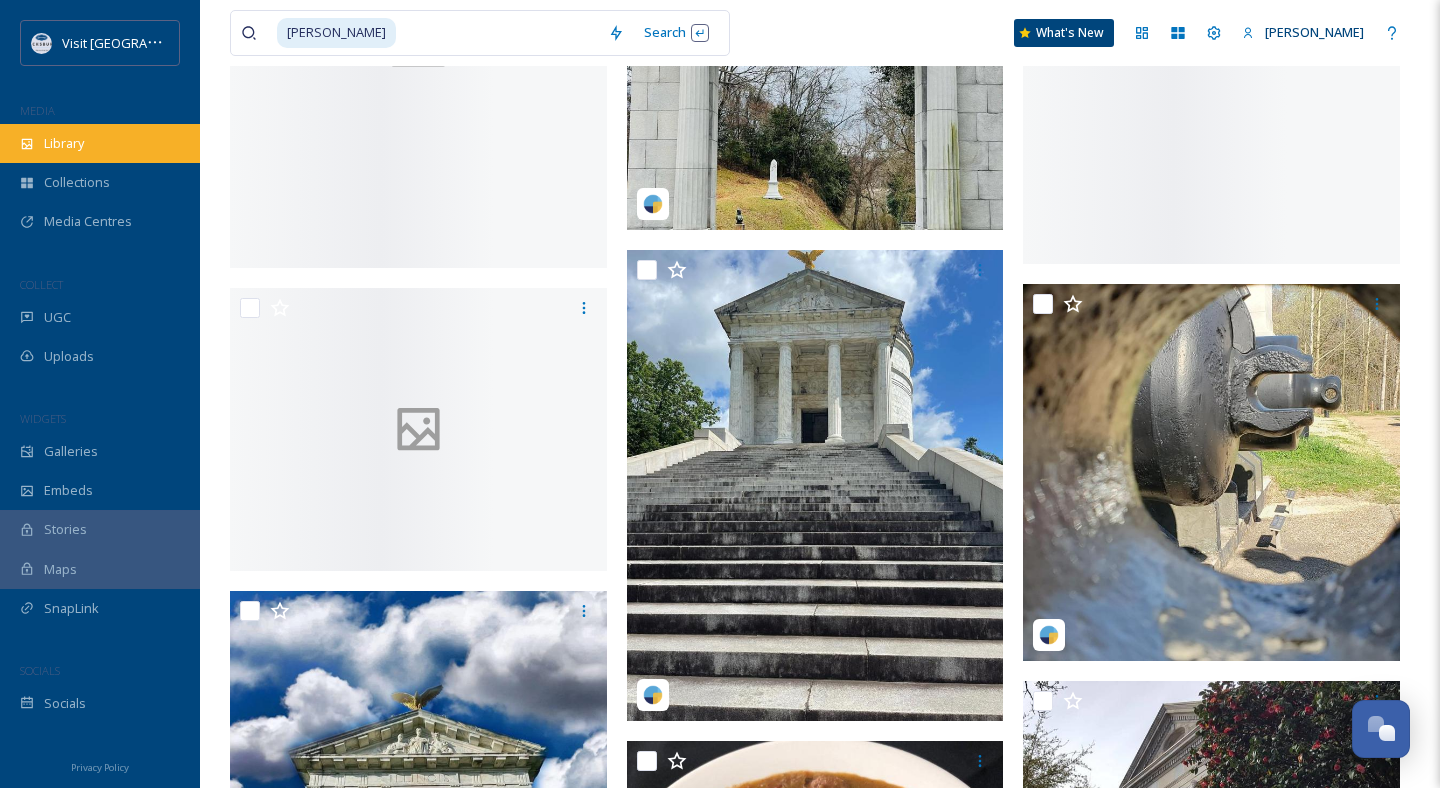 click on "Library" at bounding box center (64, 143) 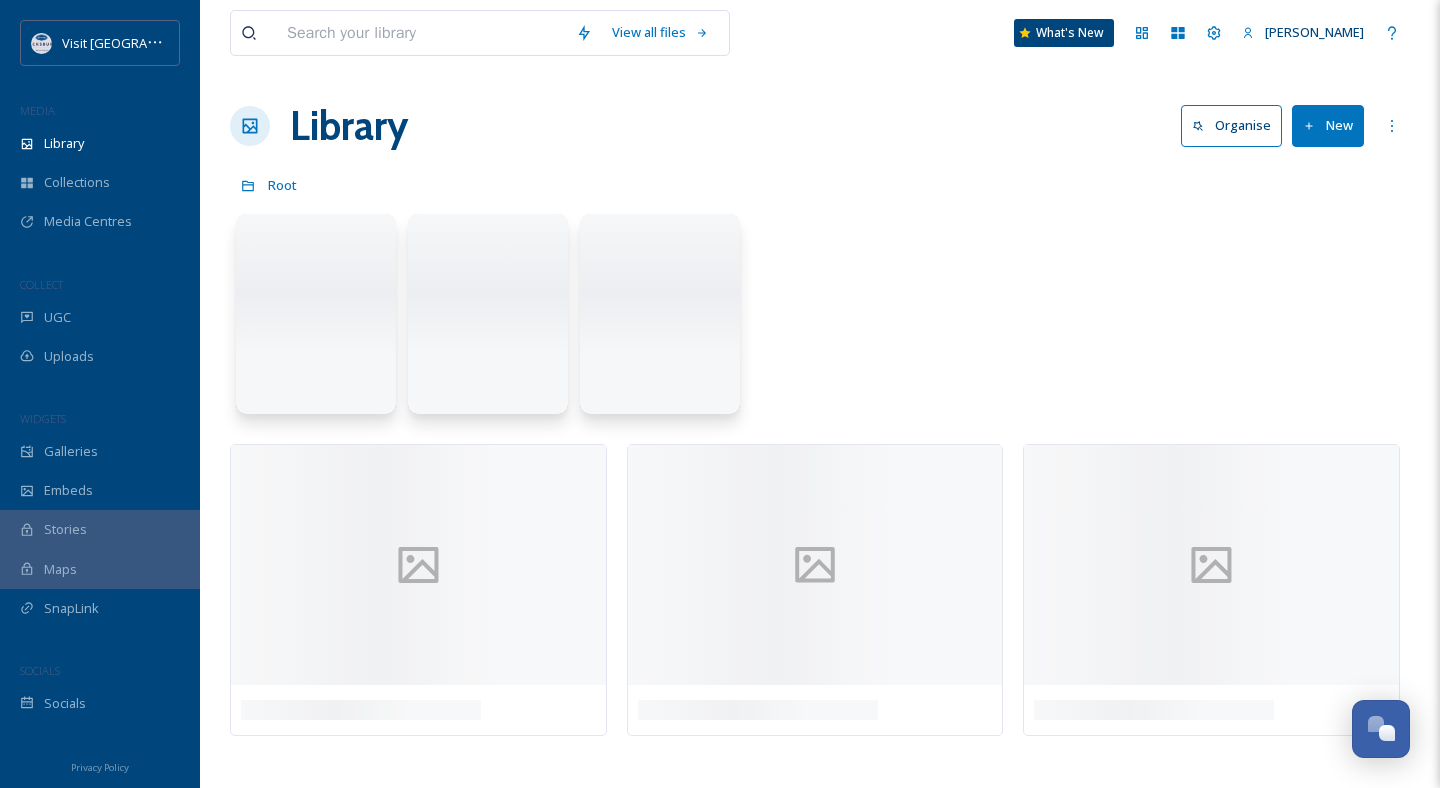 scroll, scrollTop: 0, scrollLeft: 0, axis: both 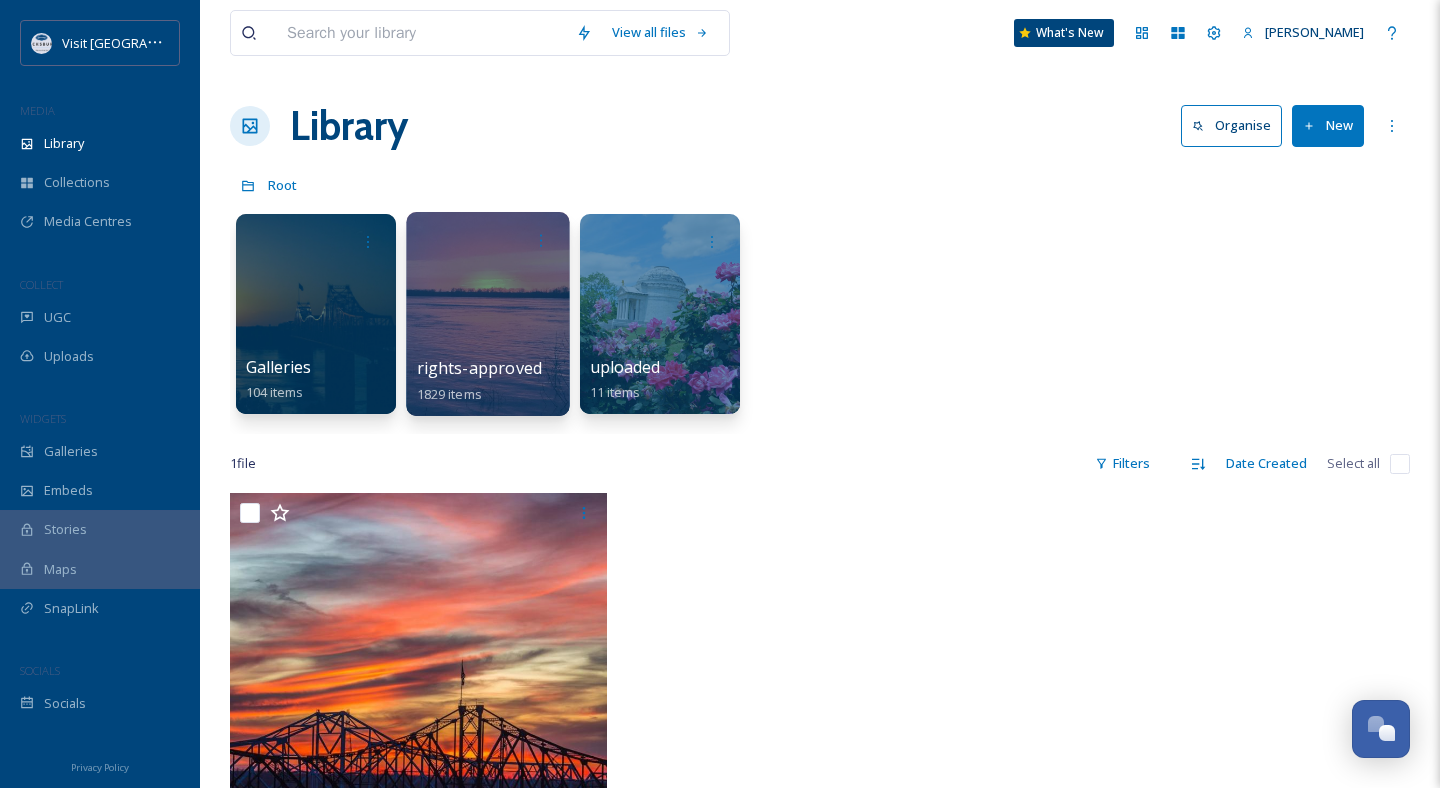 click at bounding box center [487, 314] 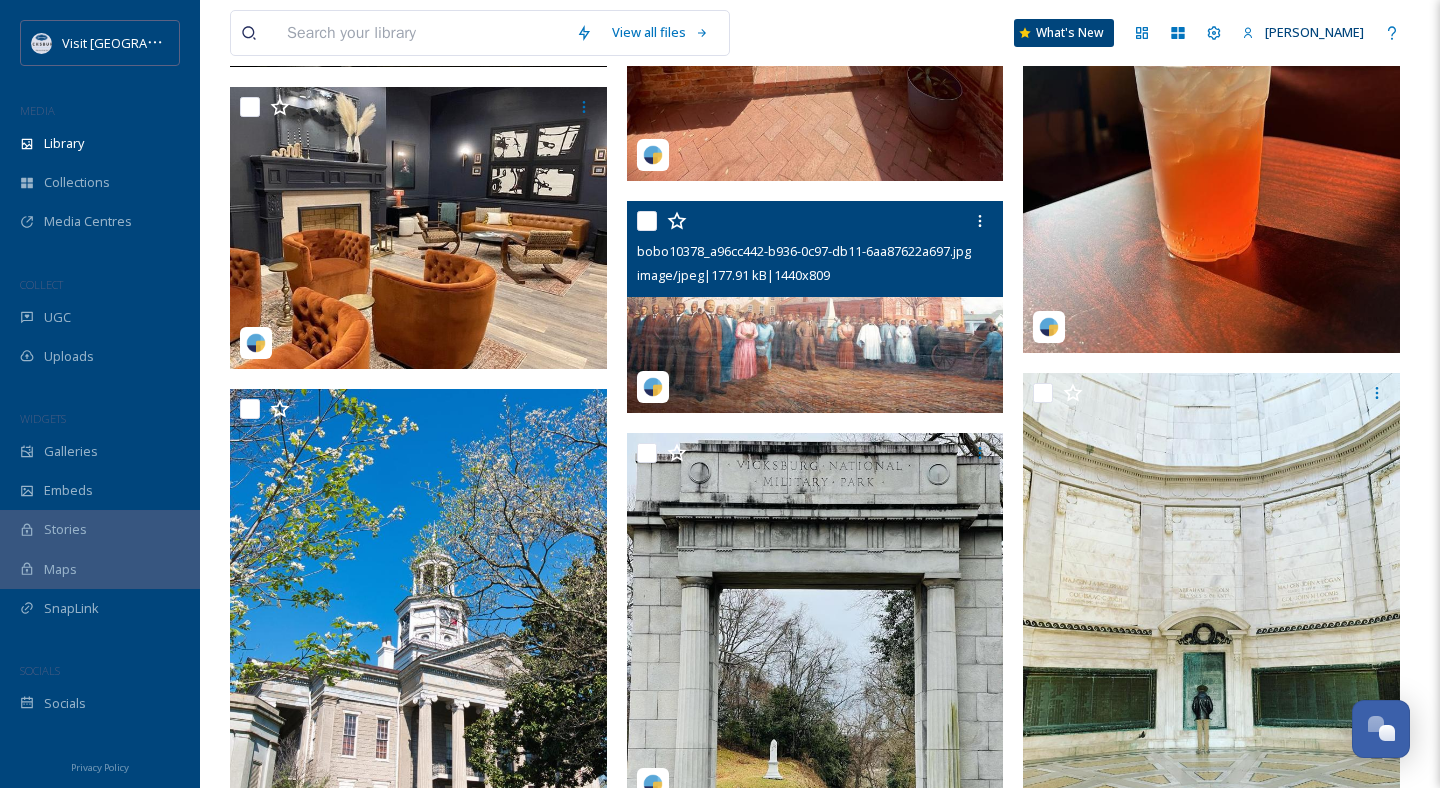 scroll, scrollTop: 1728, scrollLeft: 0, axis: vertical 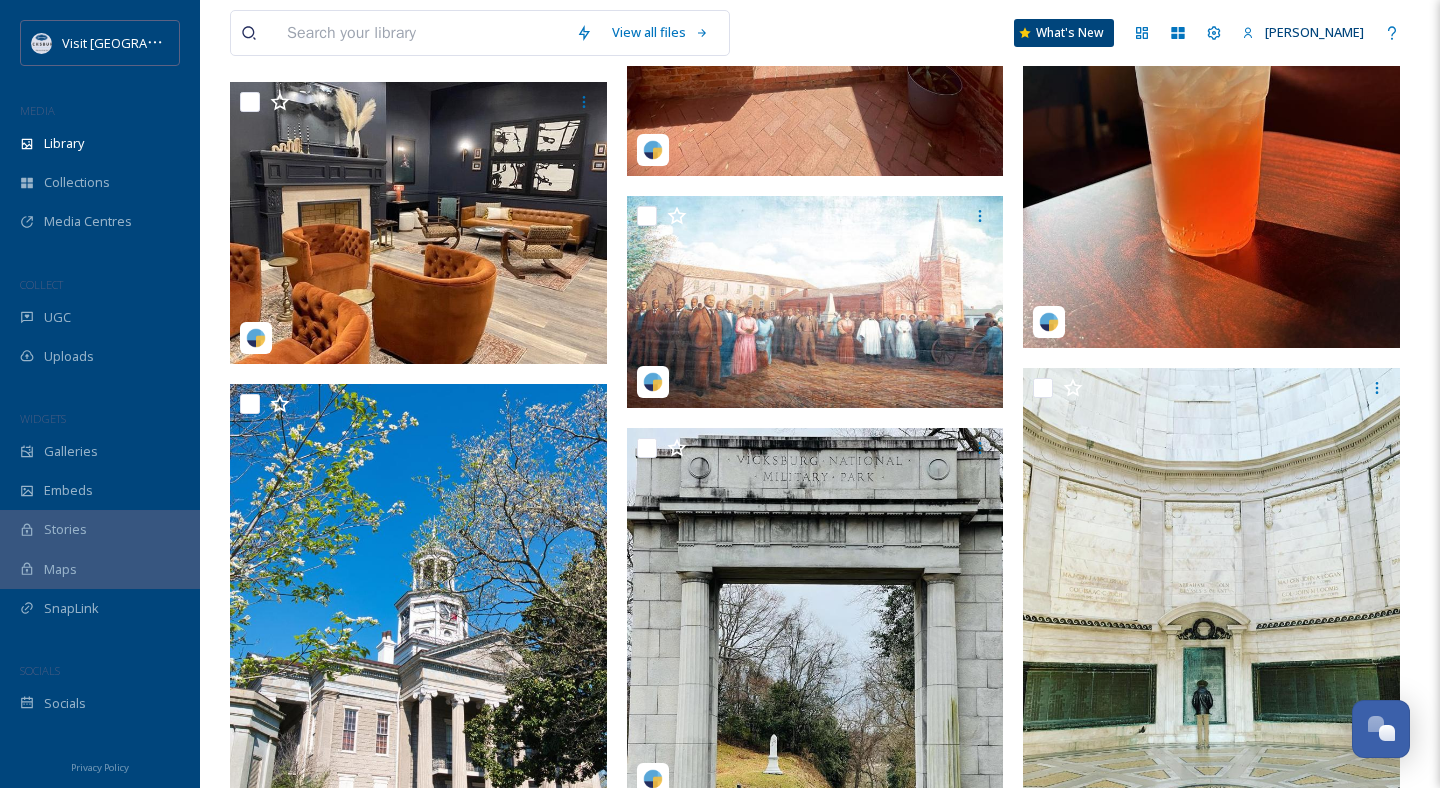 click at bounding box center (820, 3727) 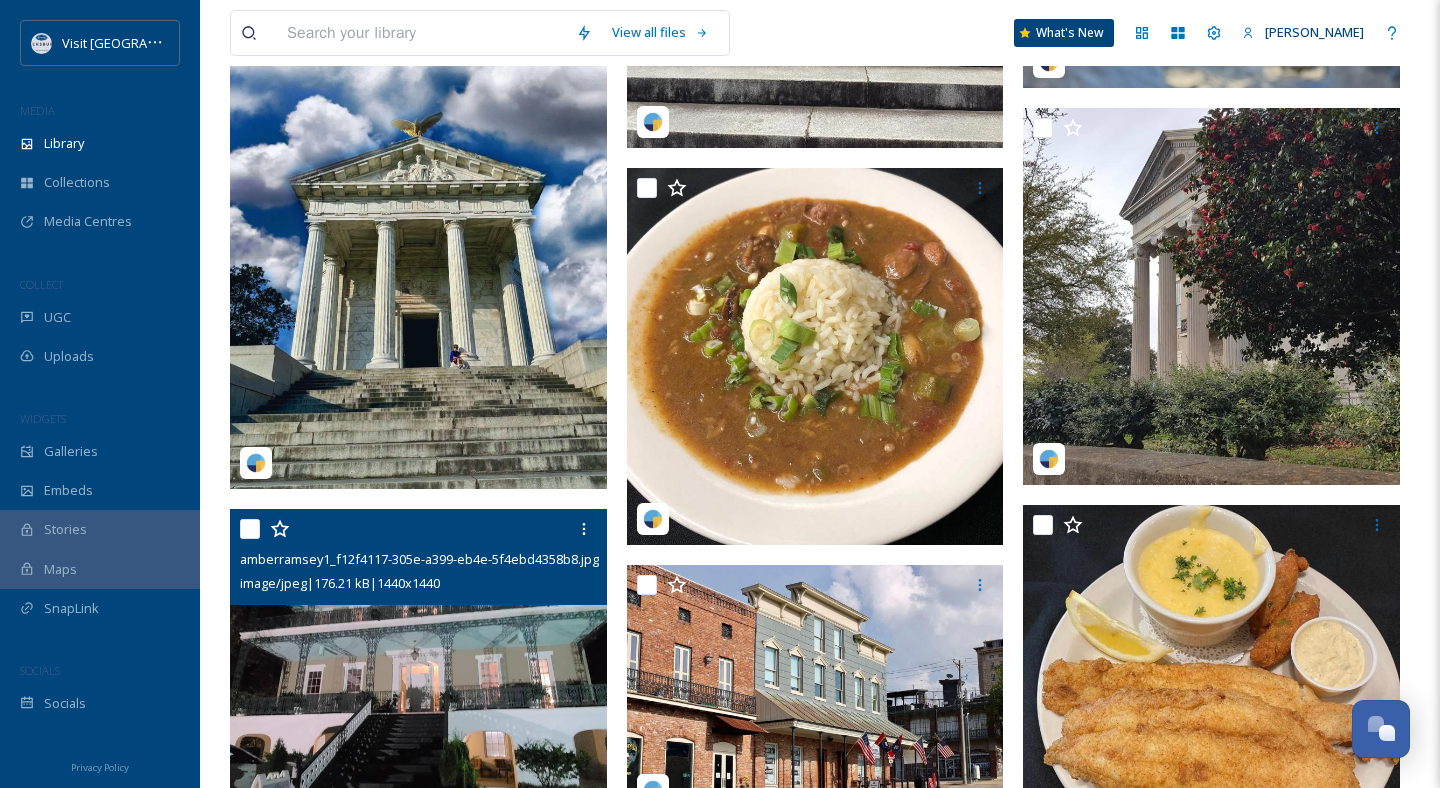 scroll, scrollTop: 2873, scrollLeft: 0, axis: vertical 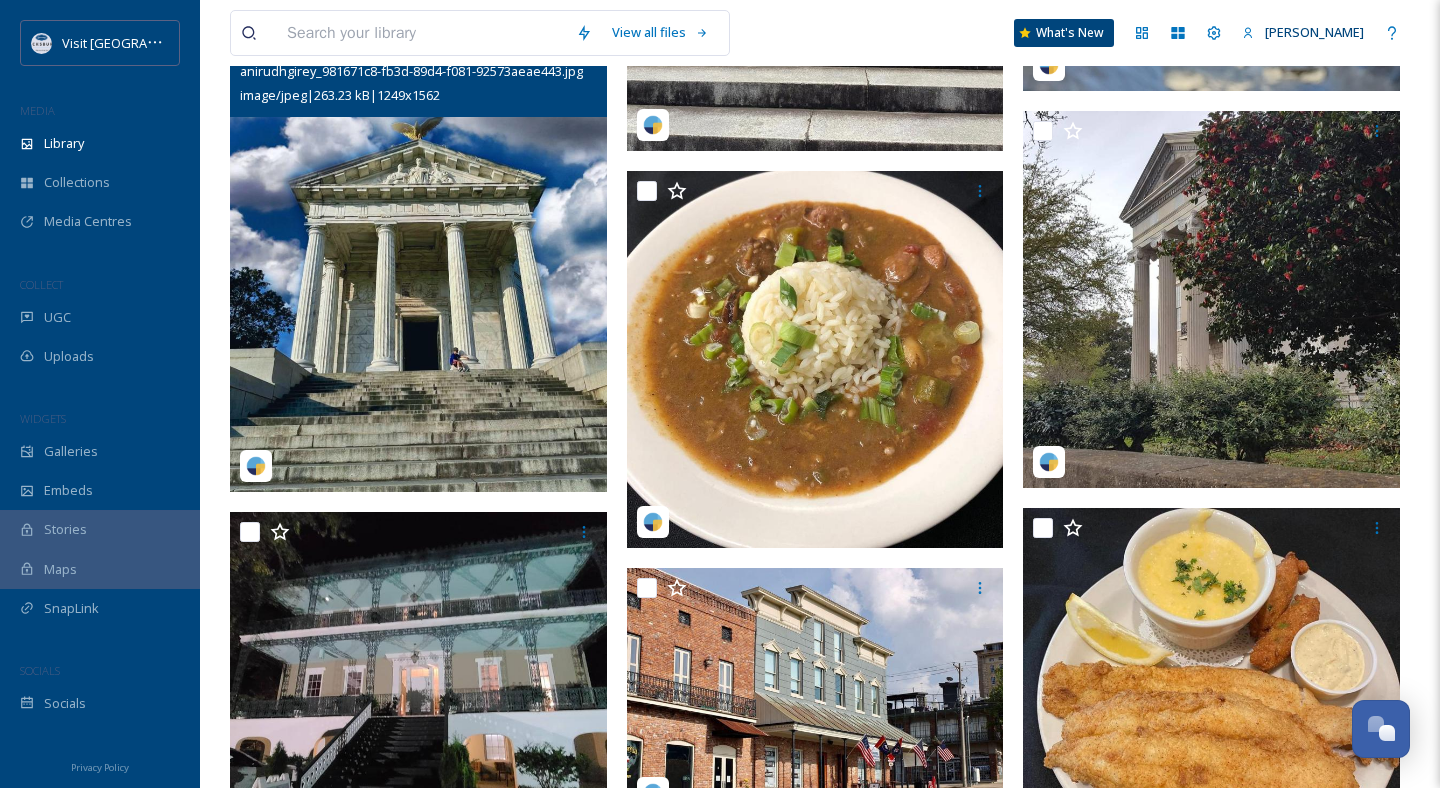 click at bounding box center [418, 256] 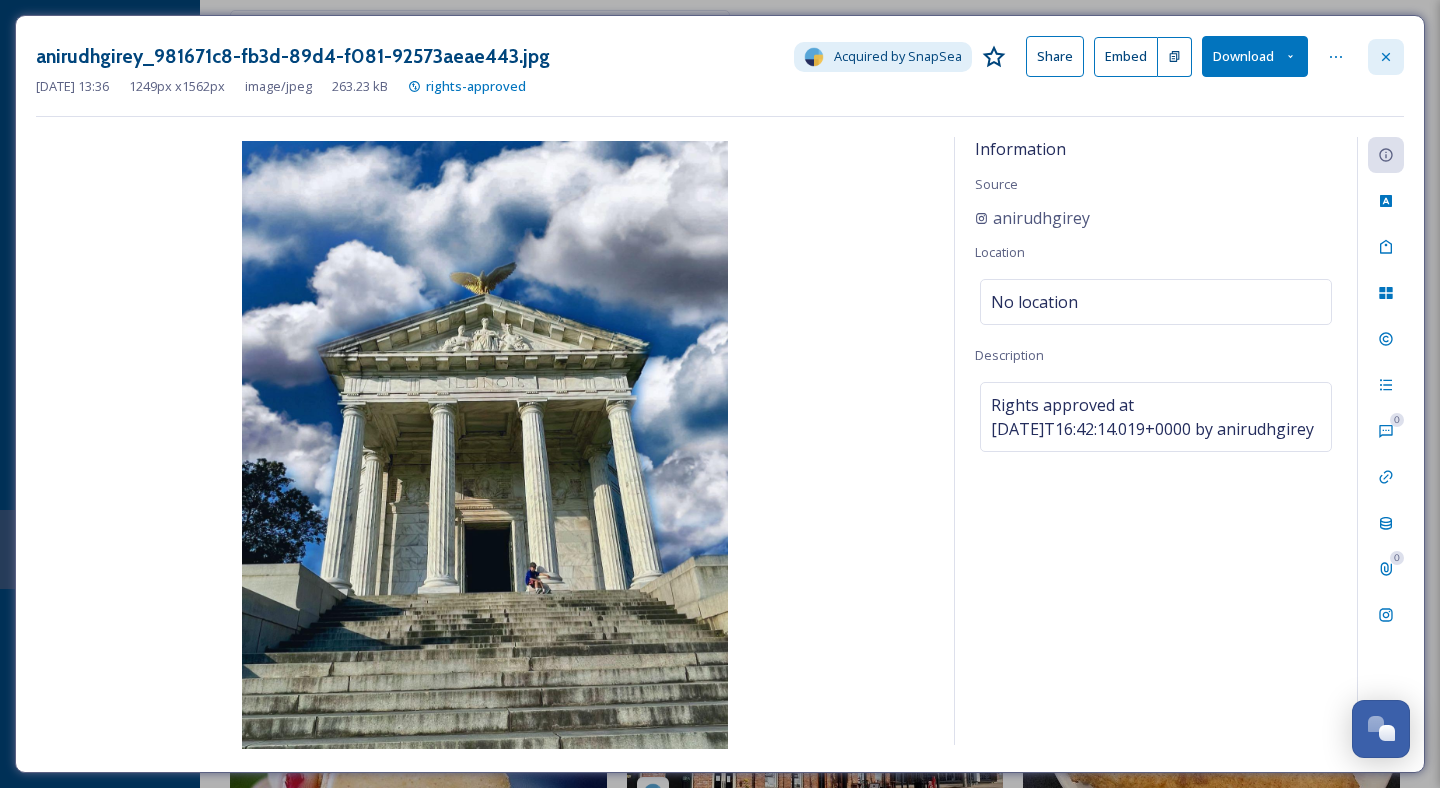 click 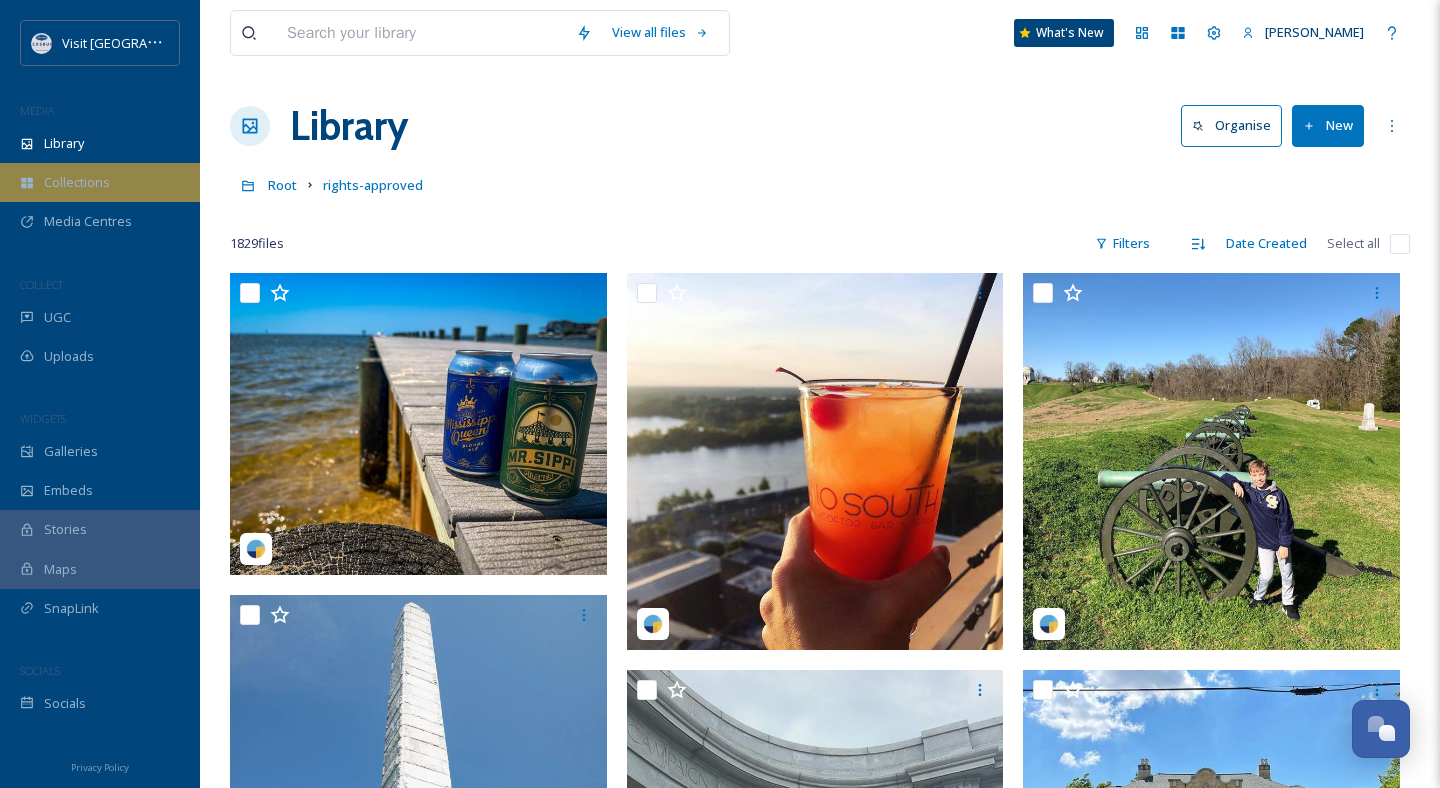 scroll, scrollTop: 0, scrollLeft: 0, axis: both 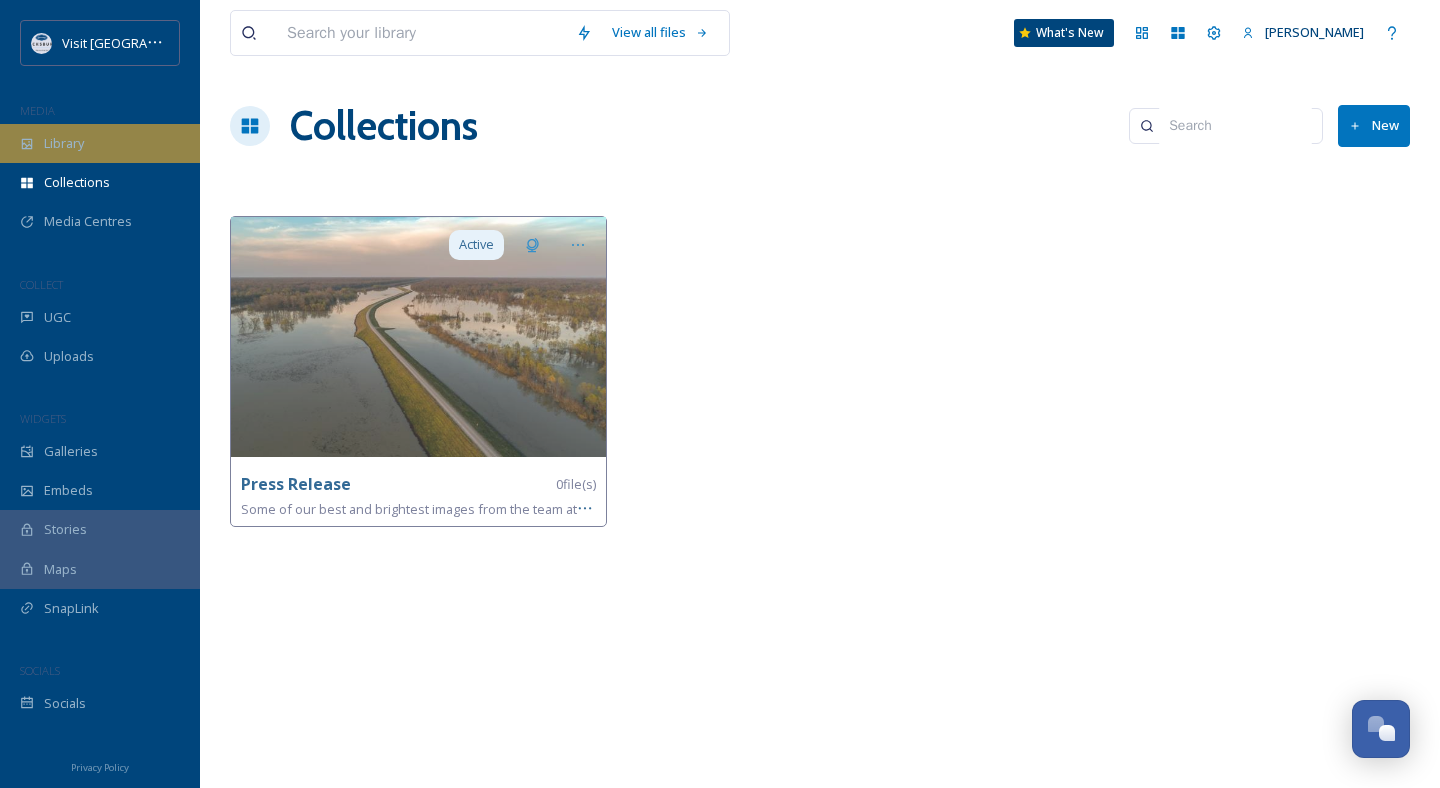 click on "Library" at bounding box center (100, 143) 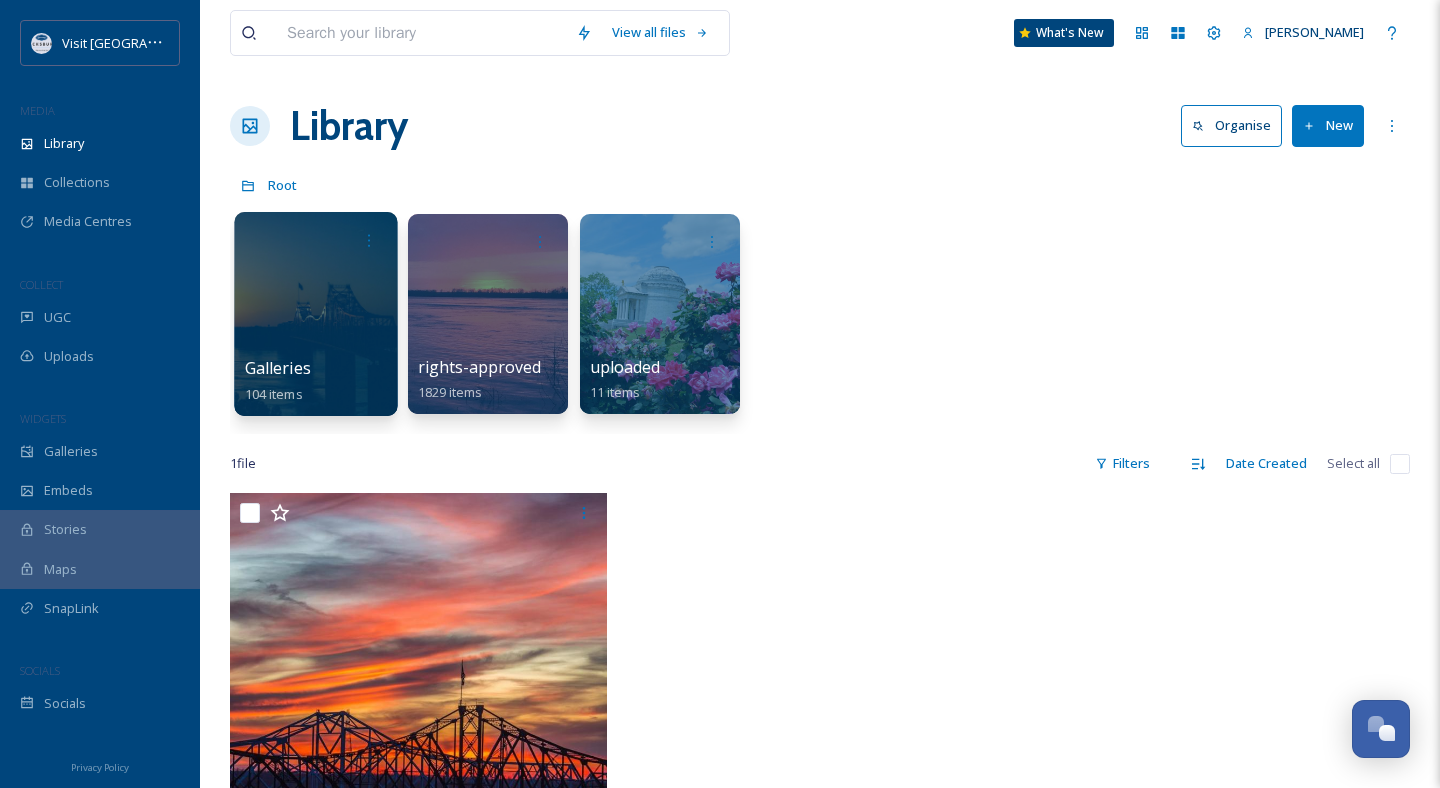 click at bounding box center (315, 314) 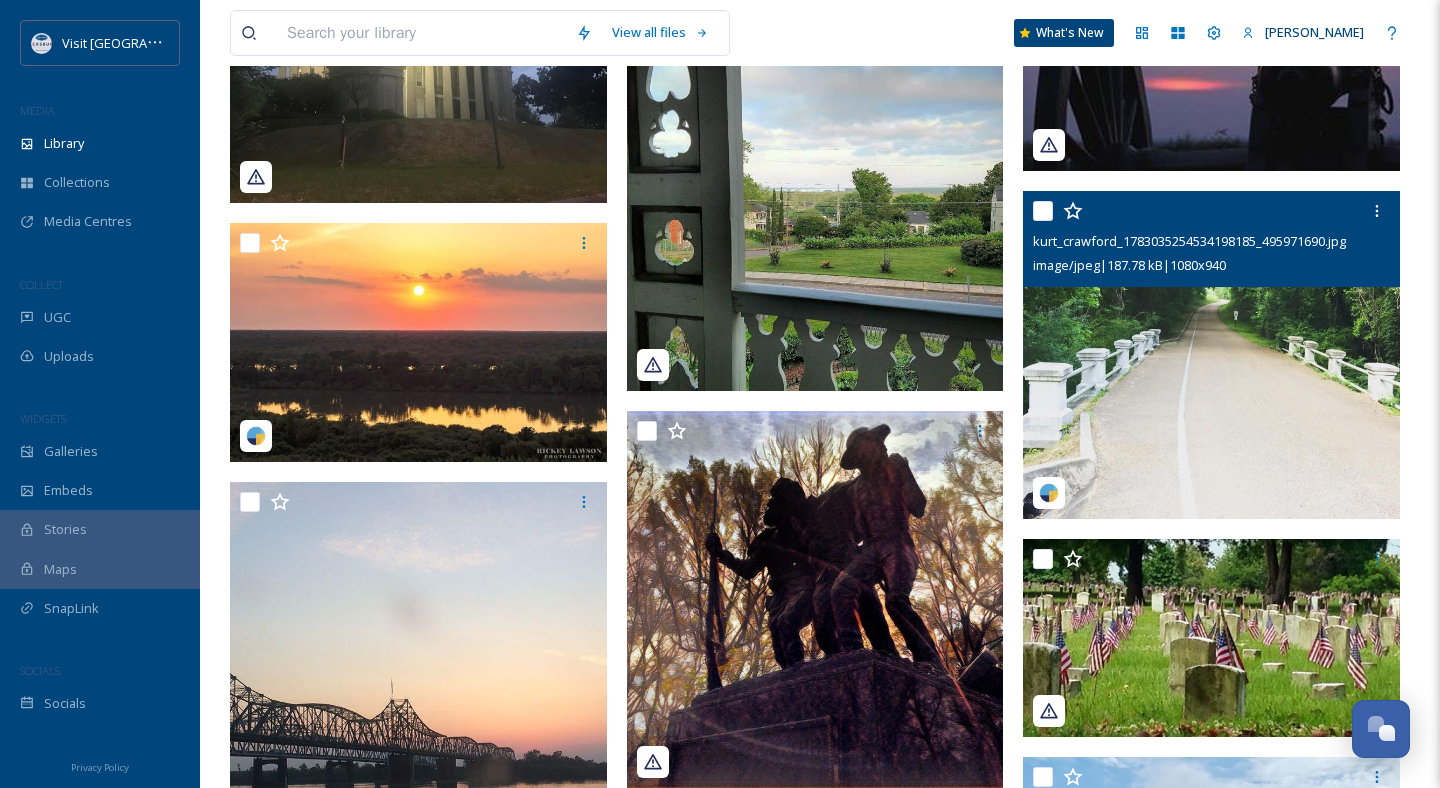 scroll, scrollTop: 749, scrollLeft: 0, axis: vertical 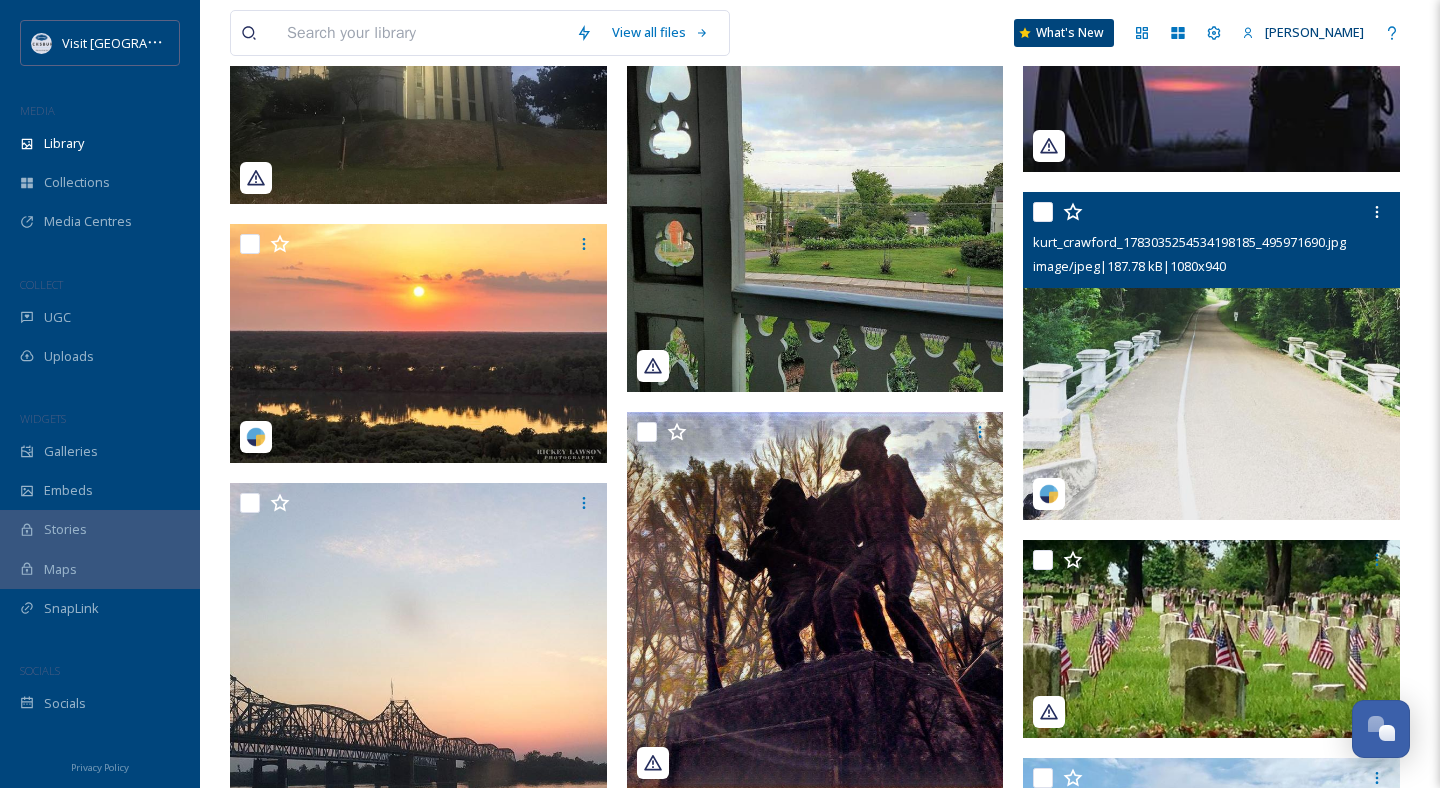 click at bounding box center (1211, 356) 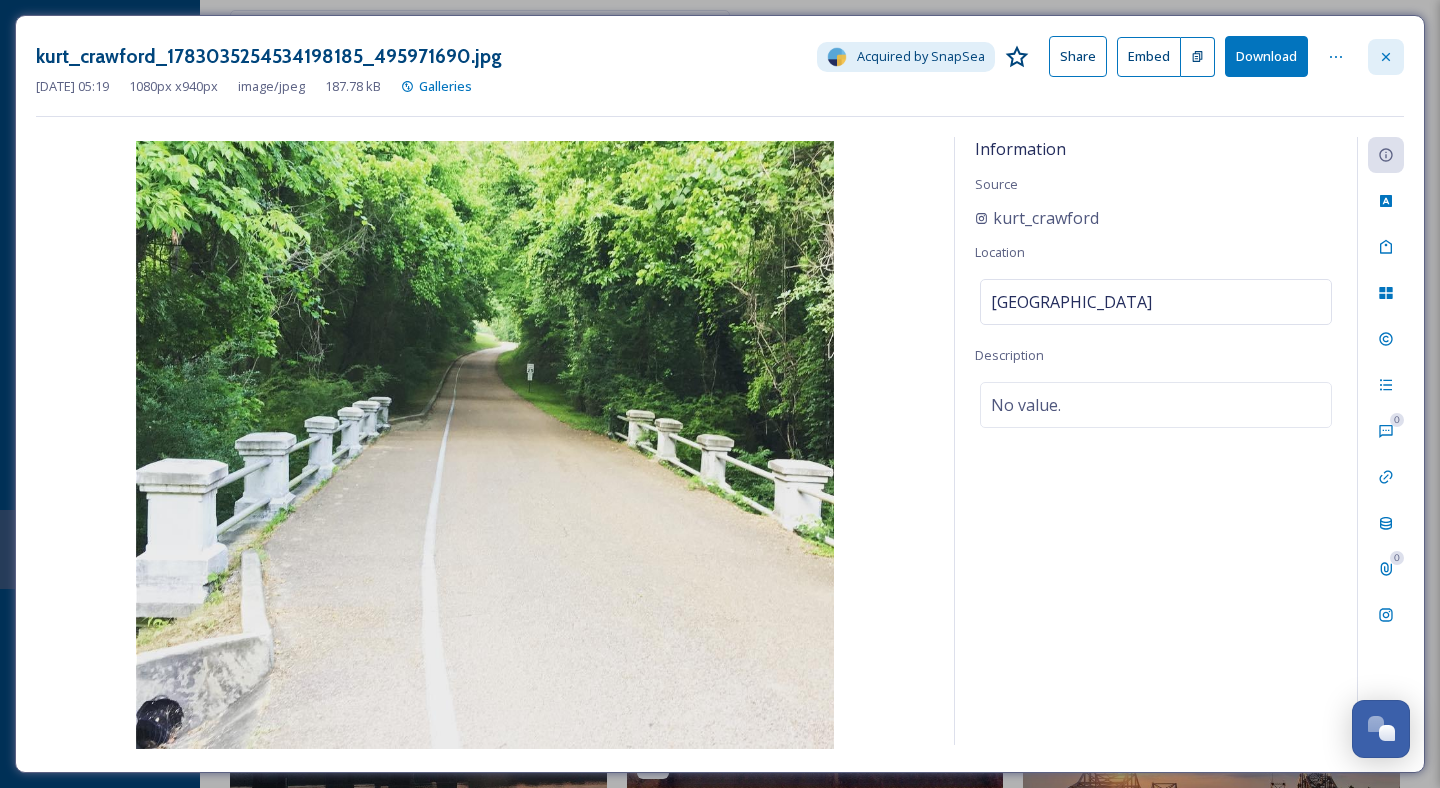 click 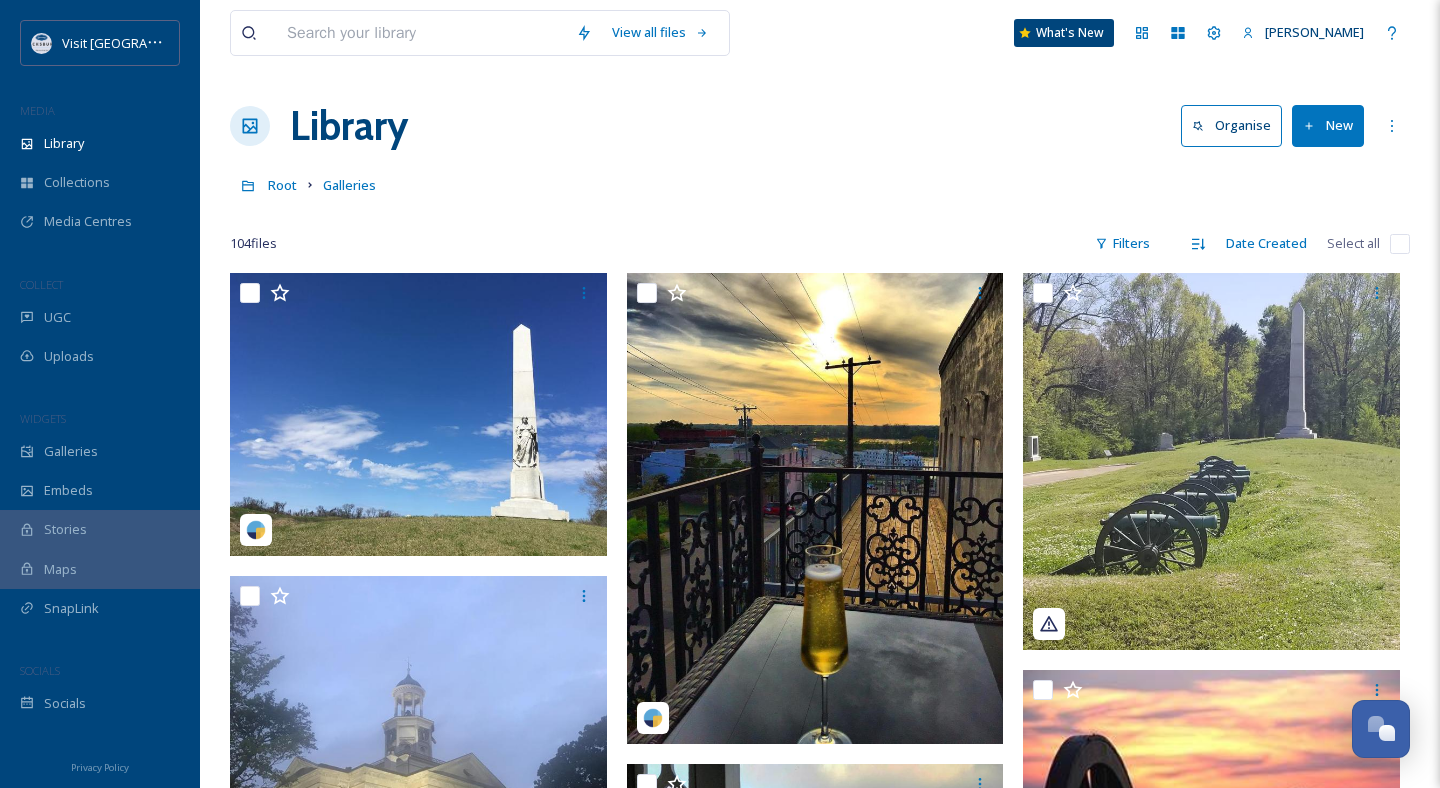 scroll, scrollTop: 0, scrollLeft: 0, axis: both 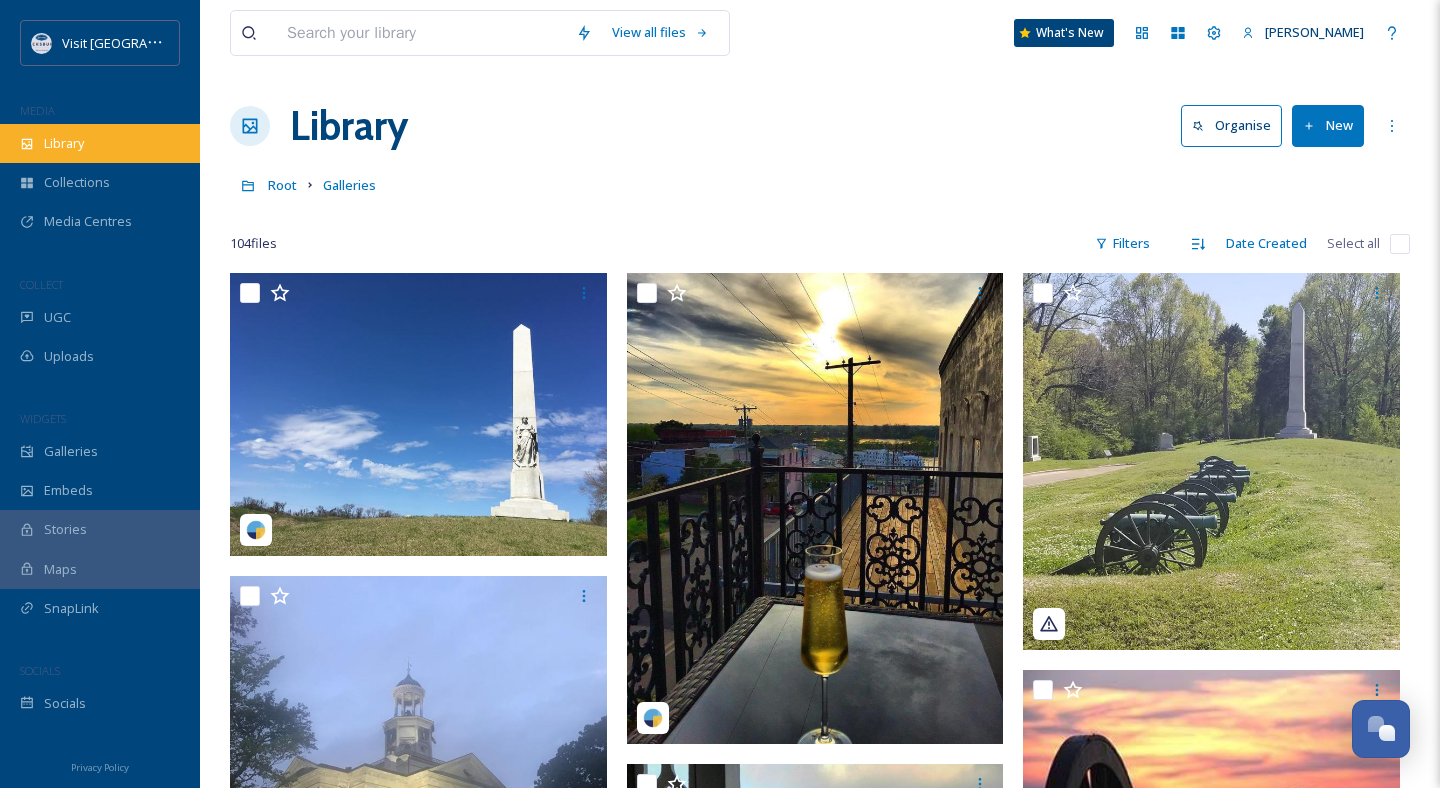 click on "Library" at bounding box center (64, 143) 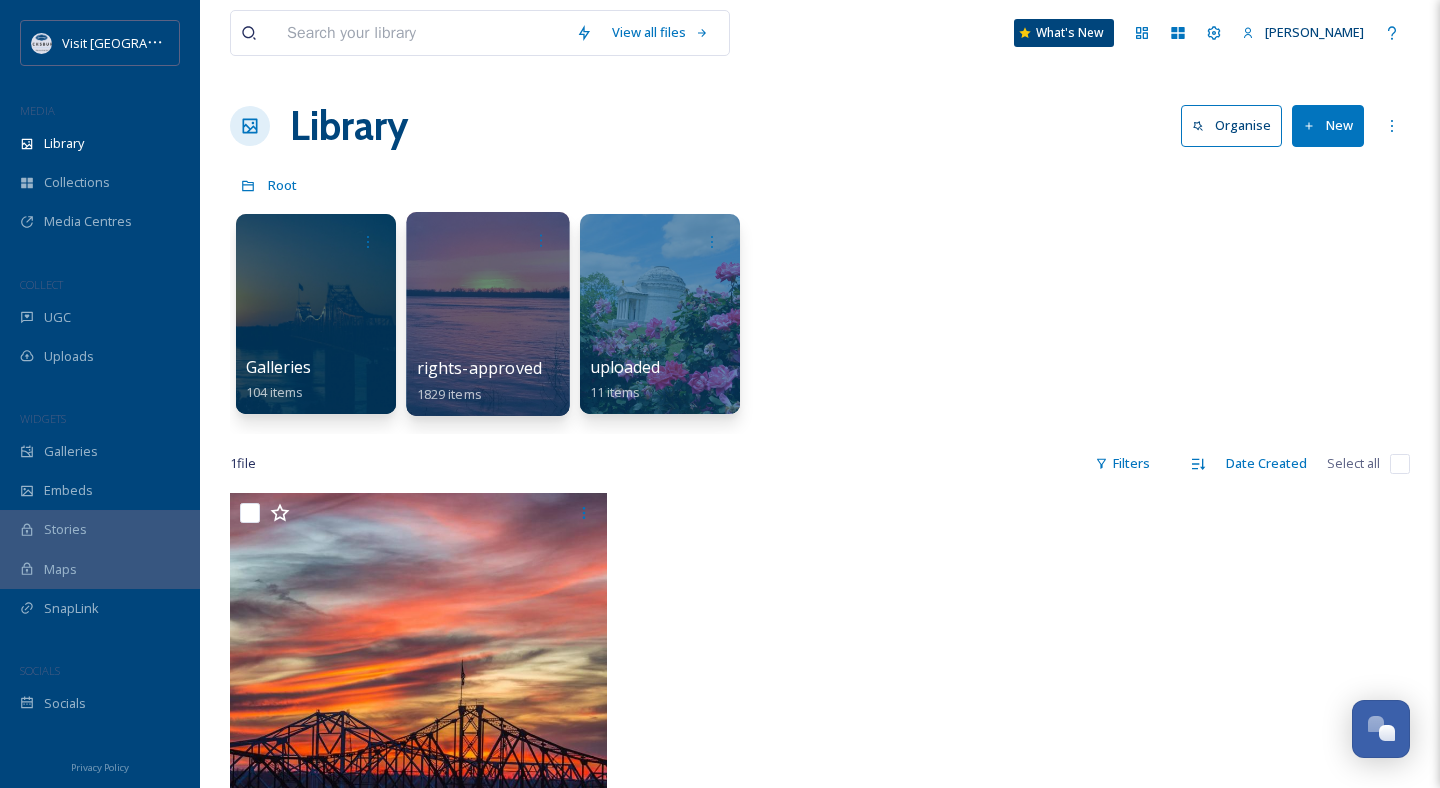 click at bounding box center [487, 314] 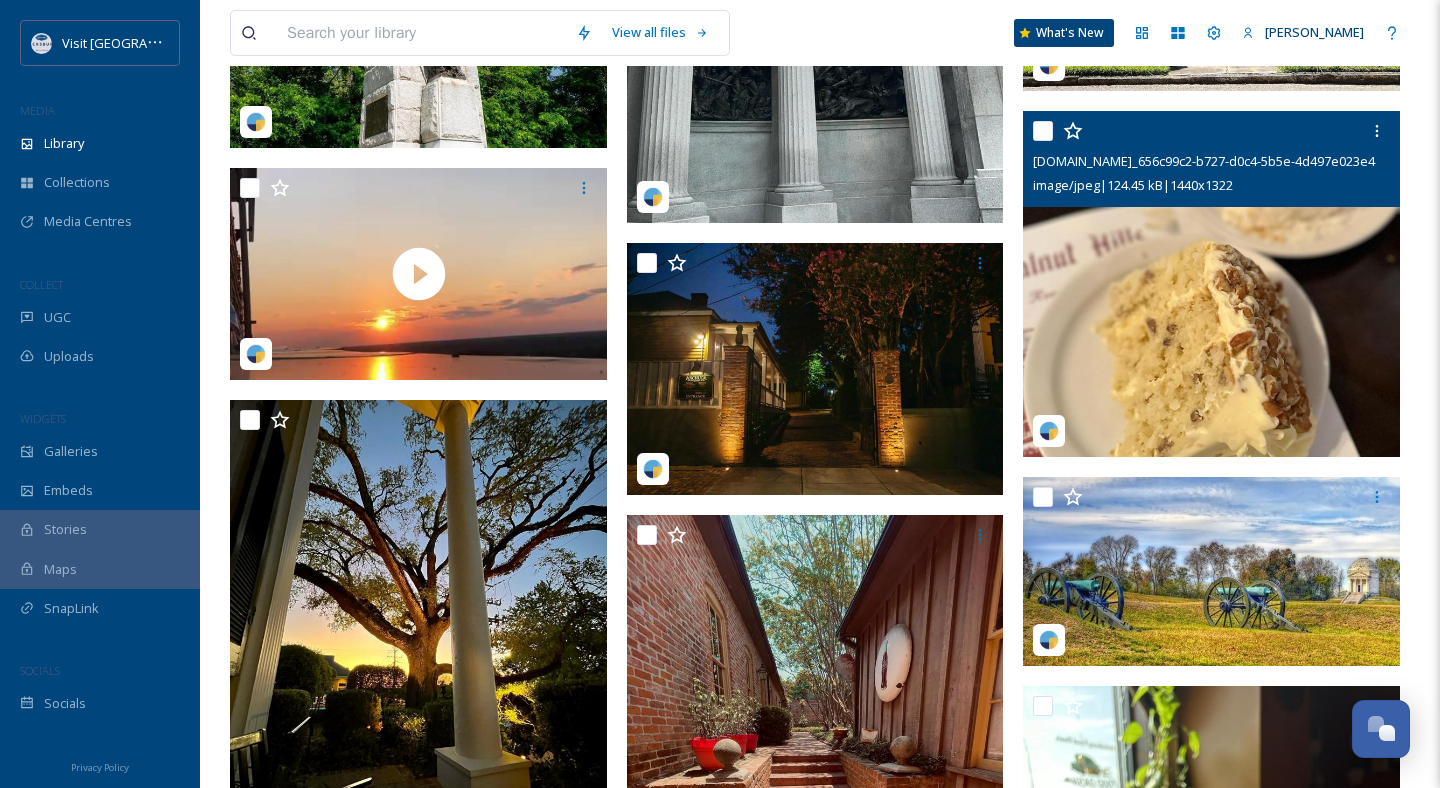 scroll, scrollTop: 869, scrollLeft: 0, axis: vertical 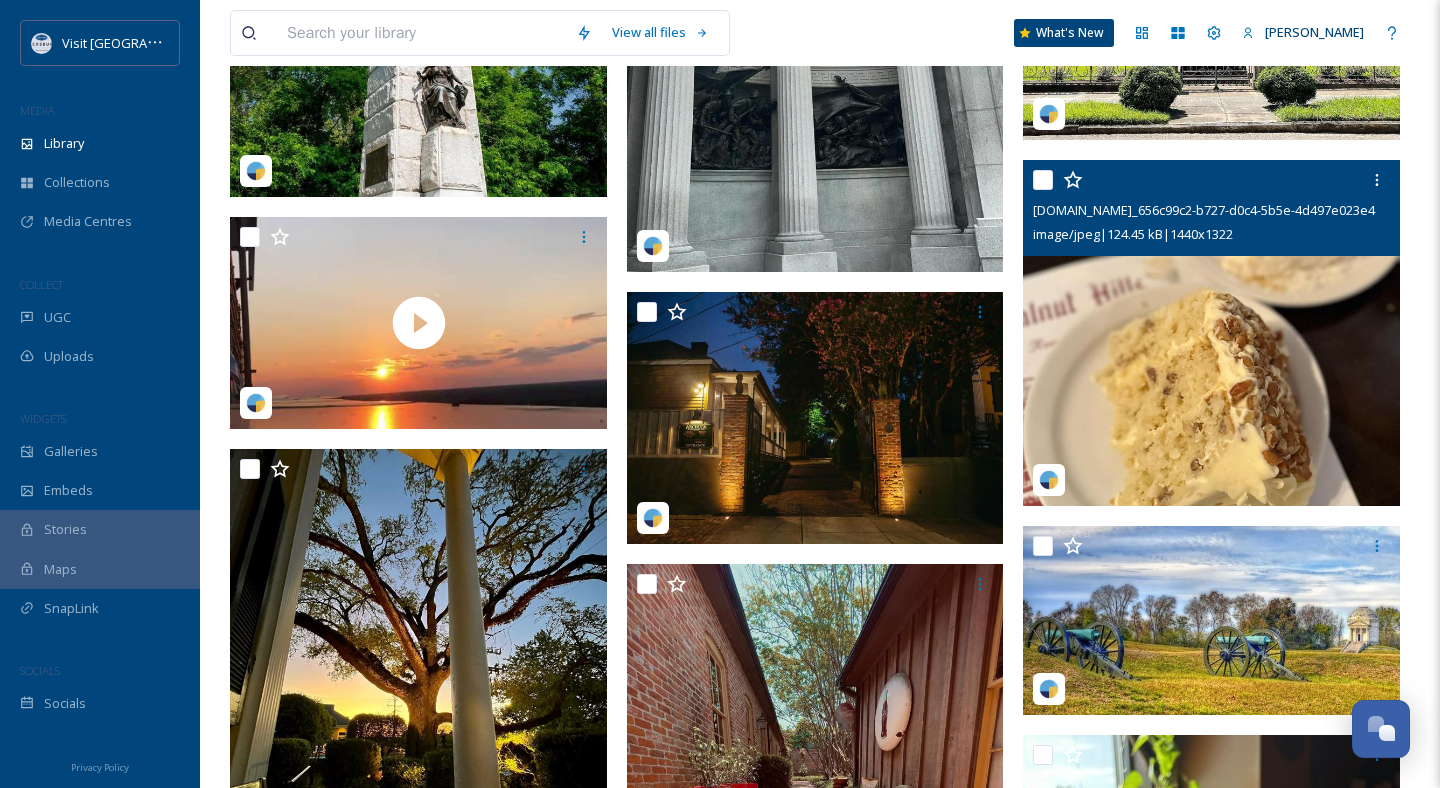 click at bounding box center [1211, 333] 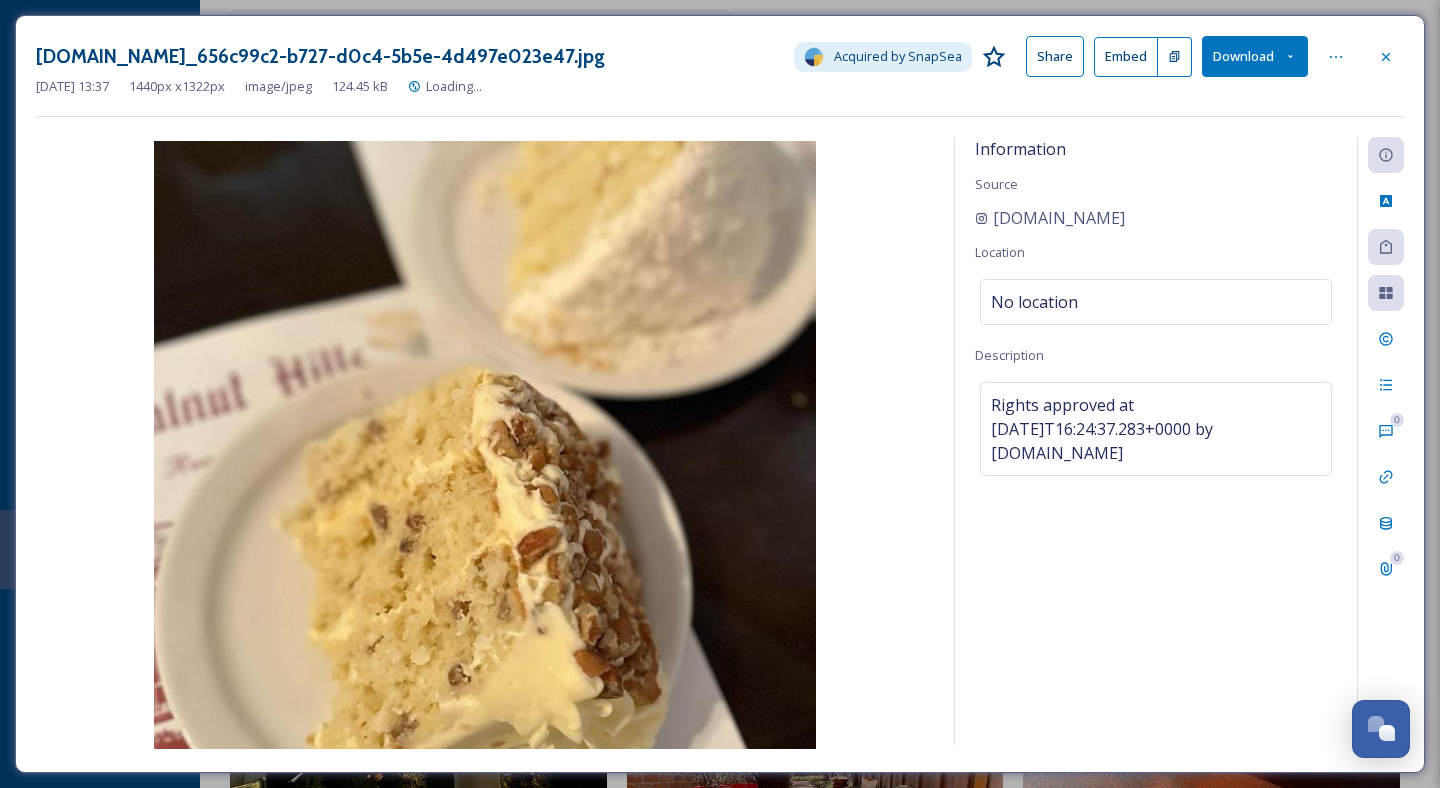 click on "Download" at bounding box center (1255, 56) 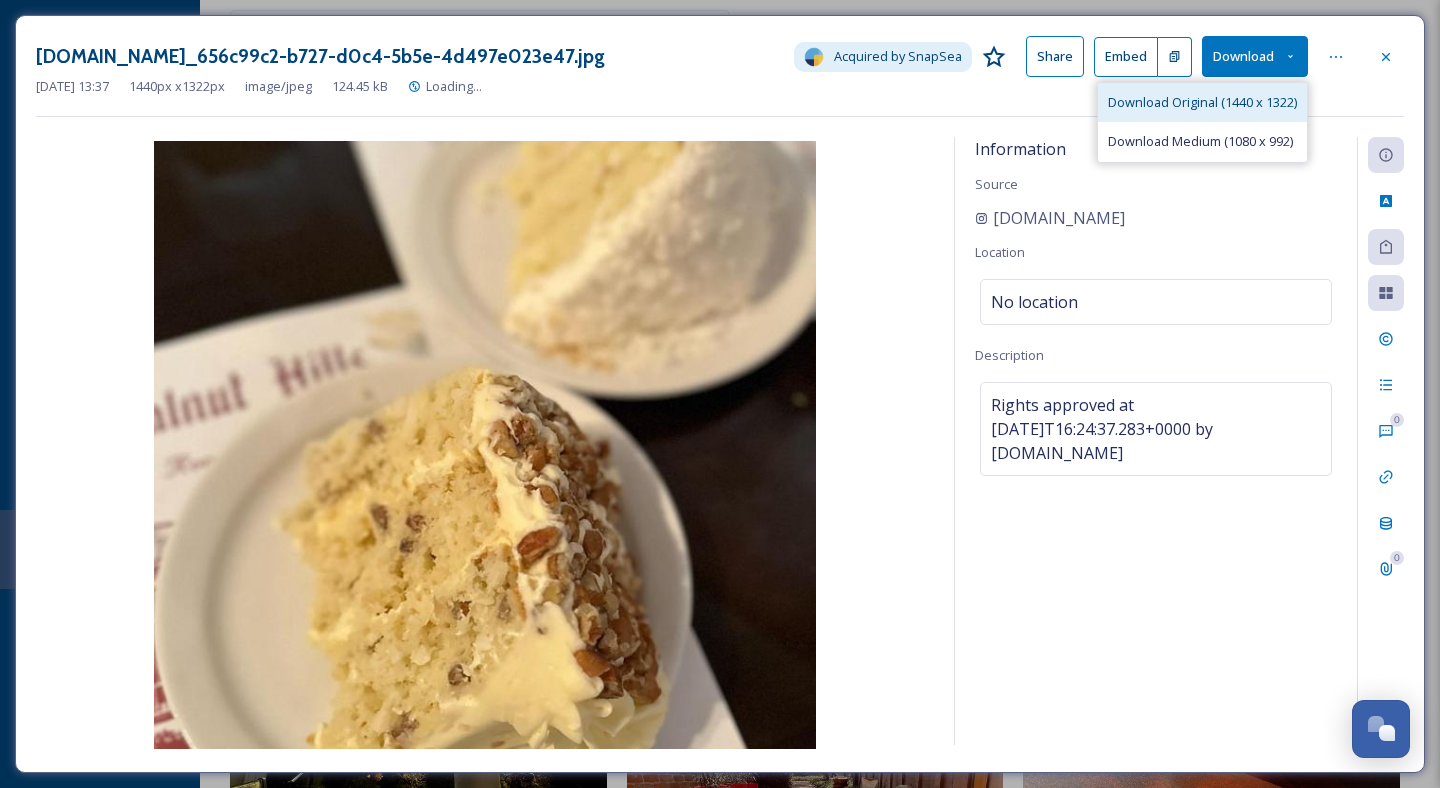 click on "Download Original (1440 x 1322)" at bounding box center (1202, 102) 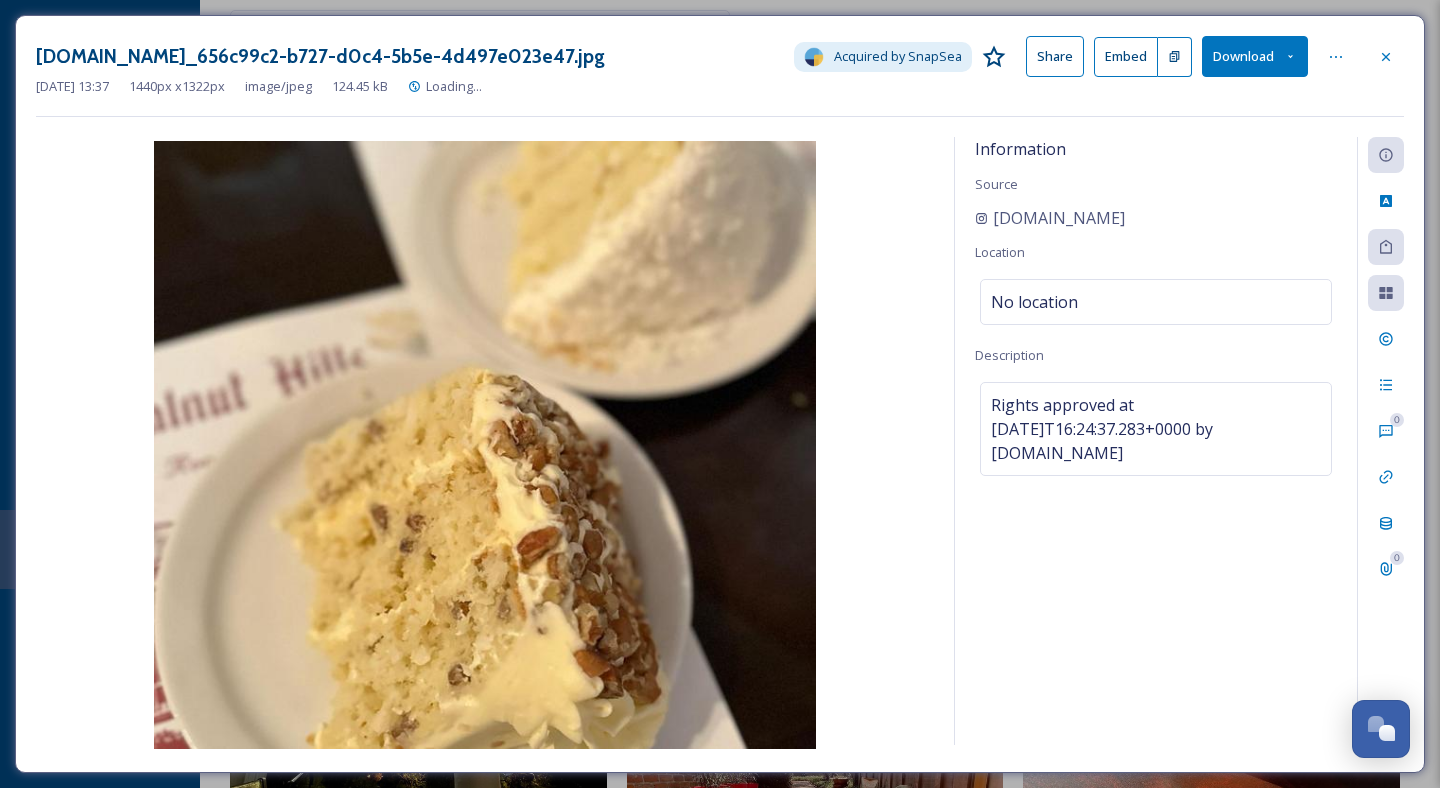 click on "Download" at bounding box center (1255, 56) 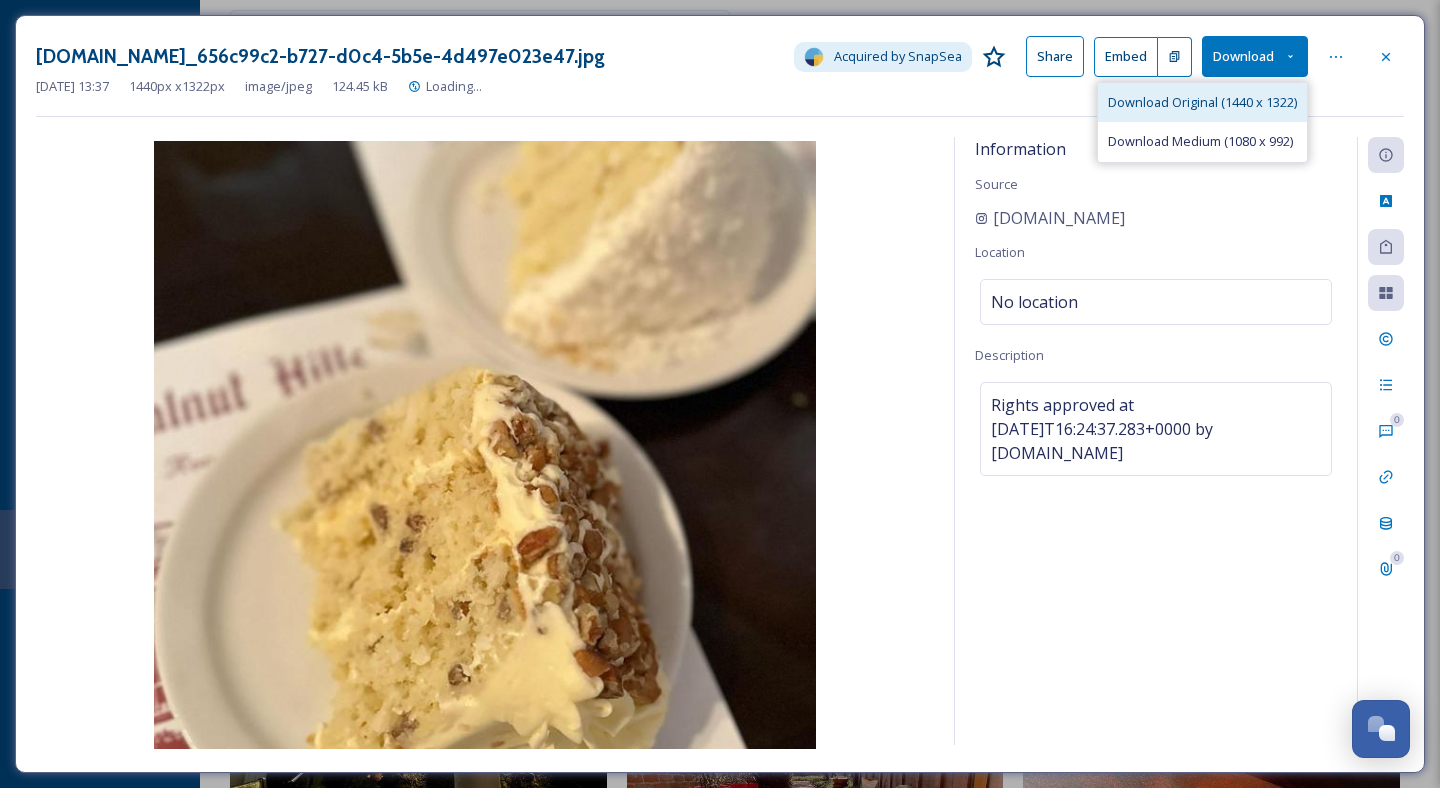 click on "Download Original (1440 x 1322)" at bounding box center [1202, 102] 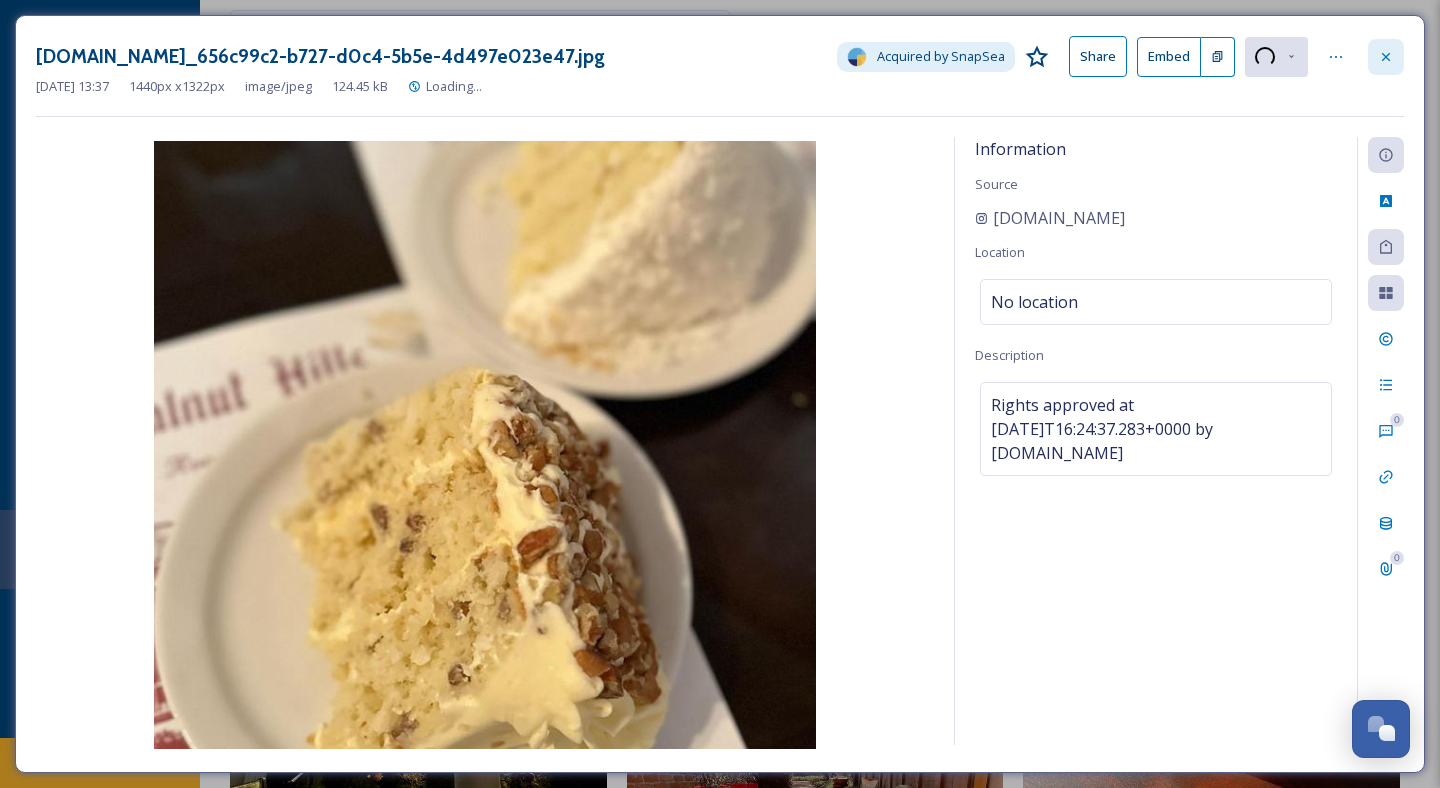 click 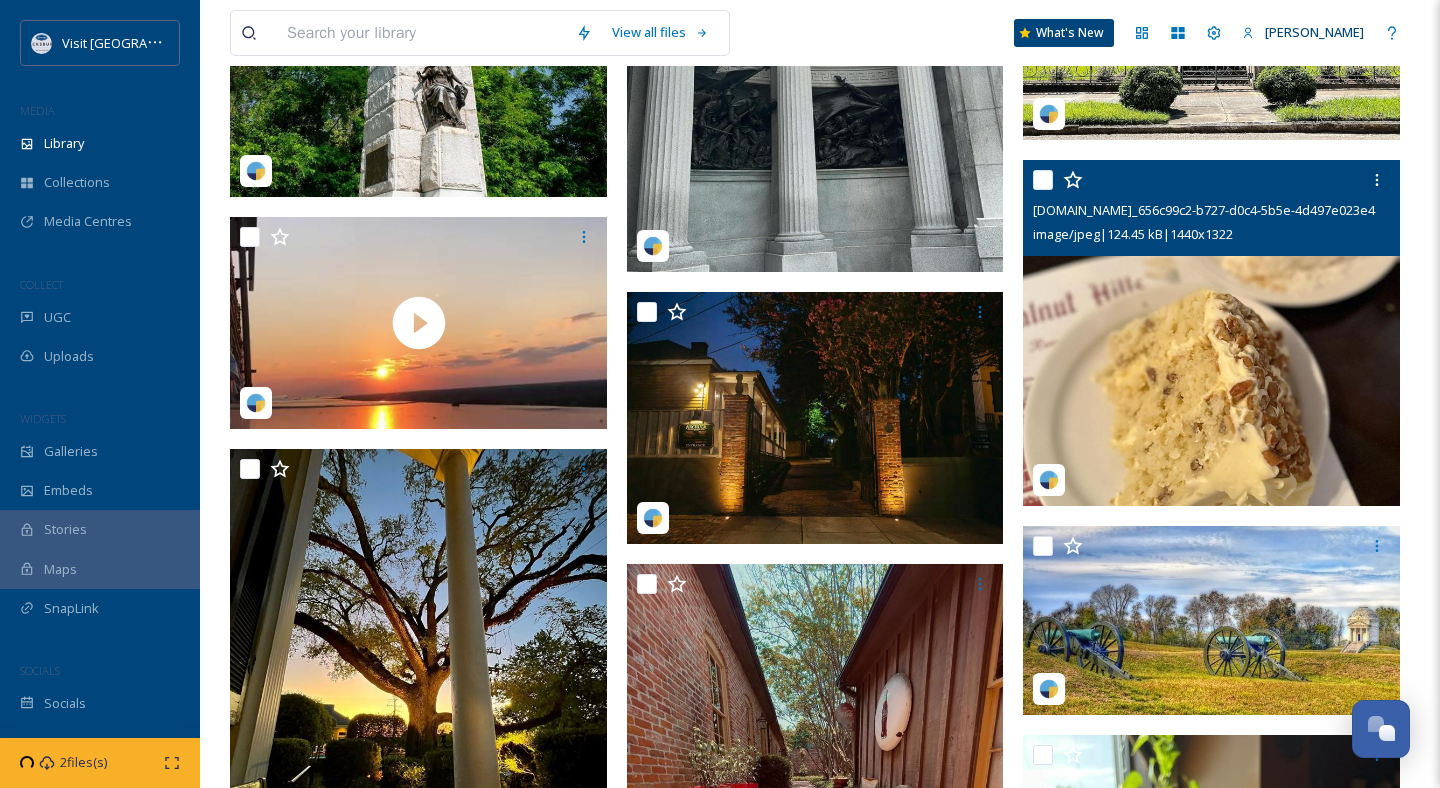 click at bounding box center [1211, 333] 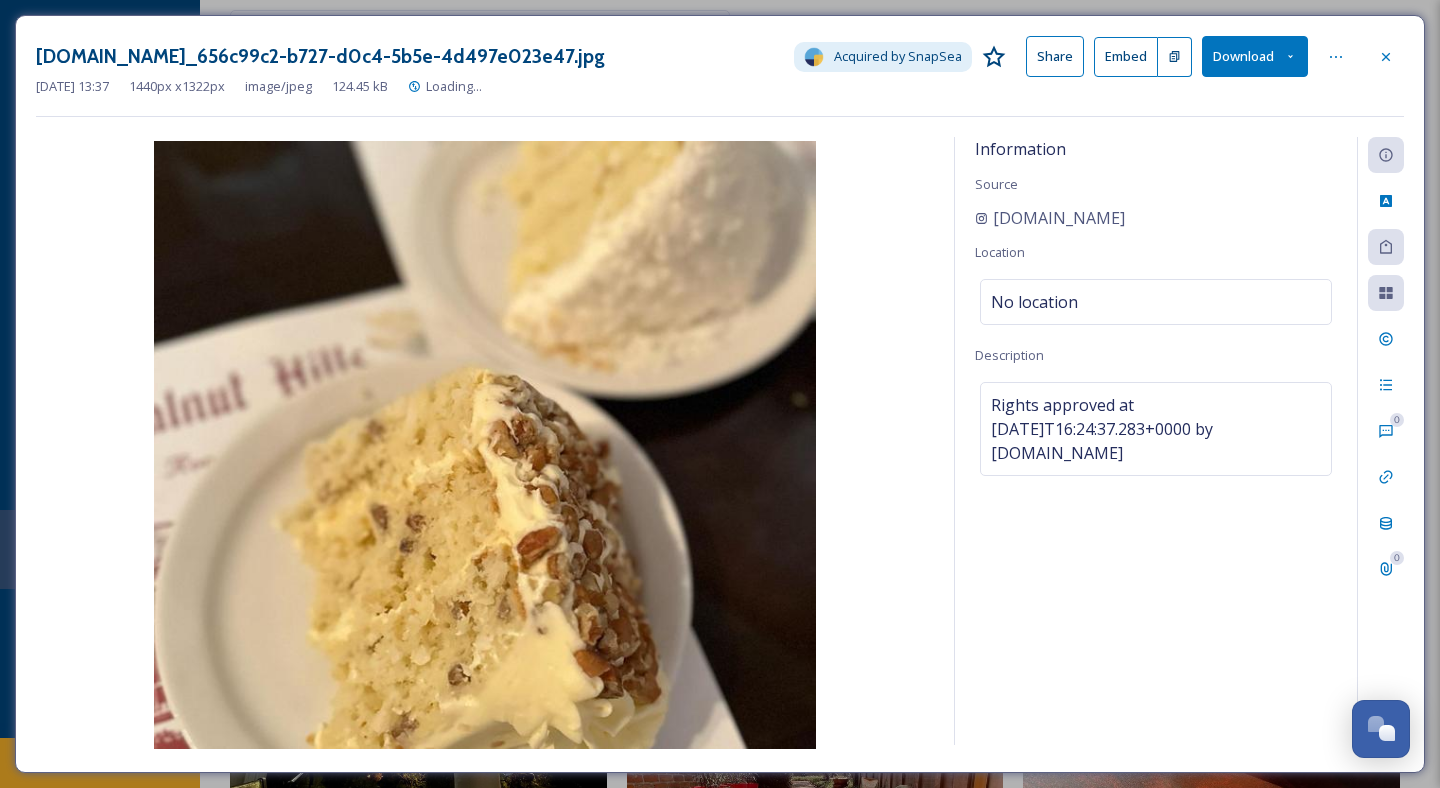 click on "Download" at bounding box center (1255, 56) 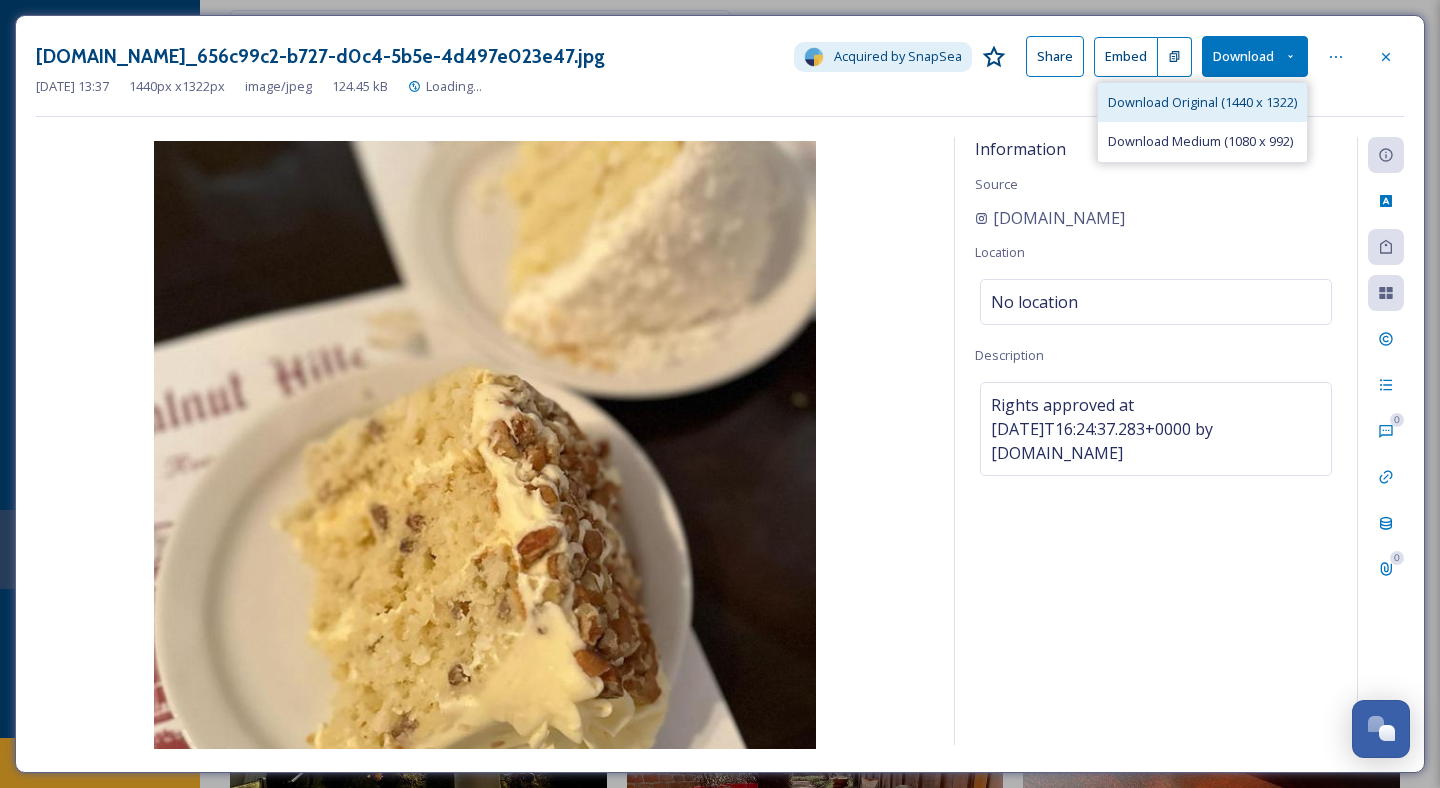 click on "Download Original (1440 x 1322)" at bounding box center [1202, 102] 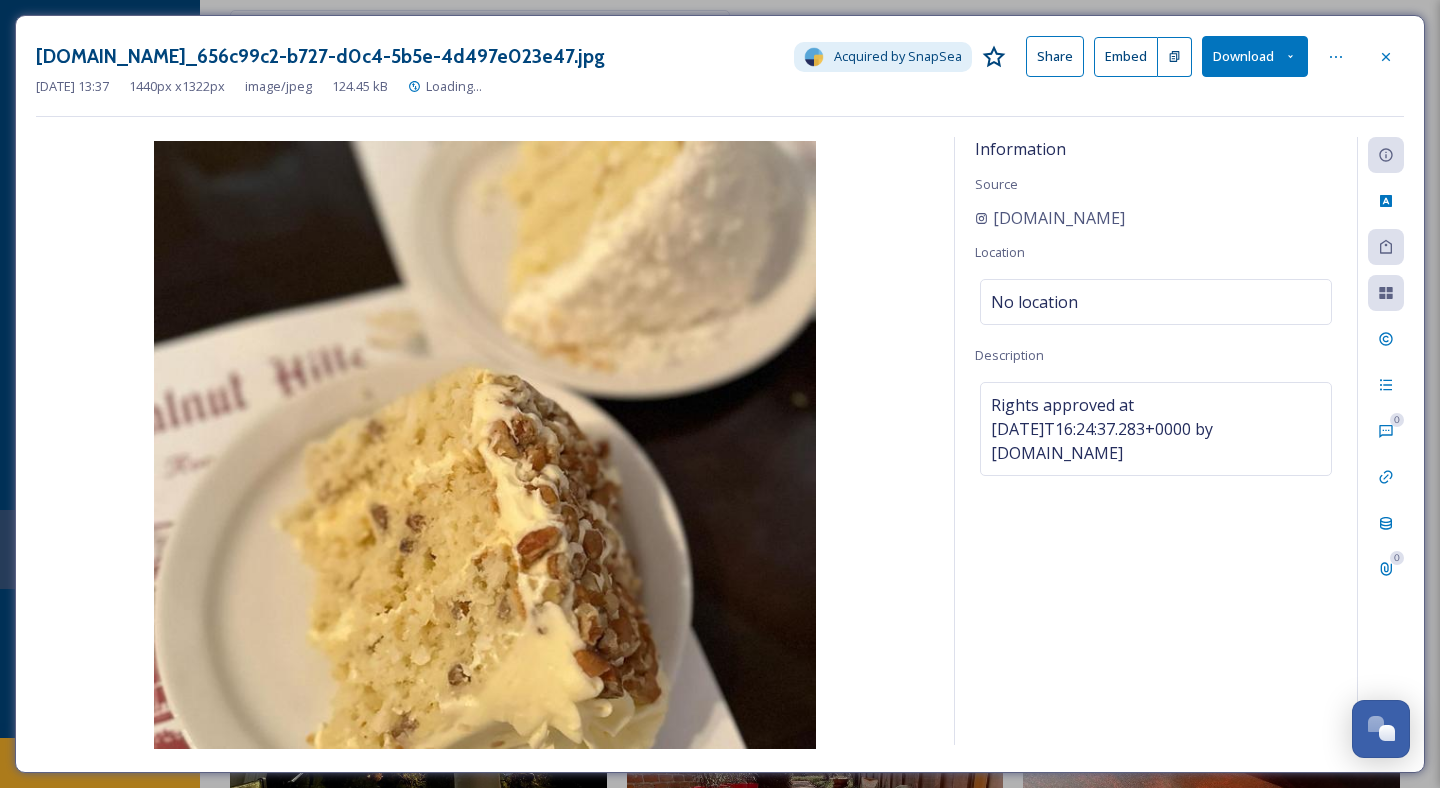 click 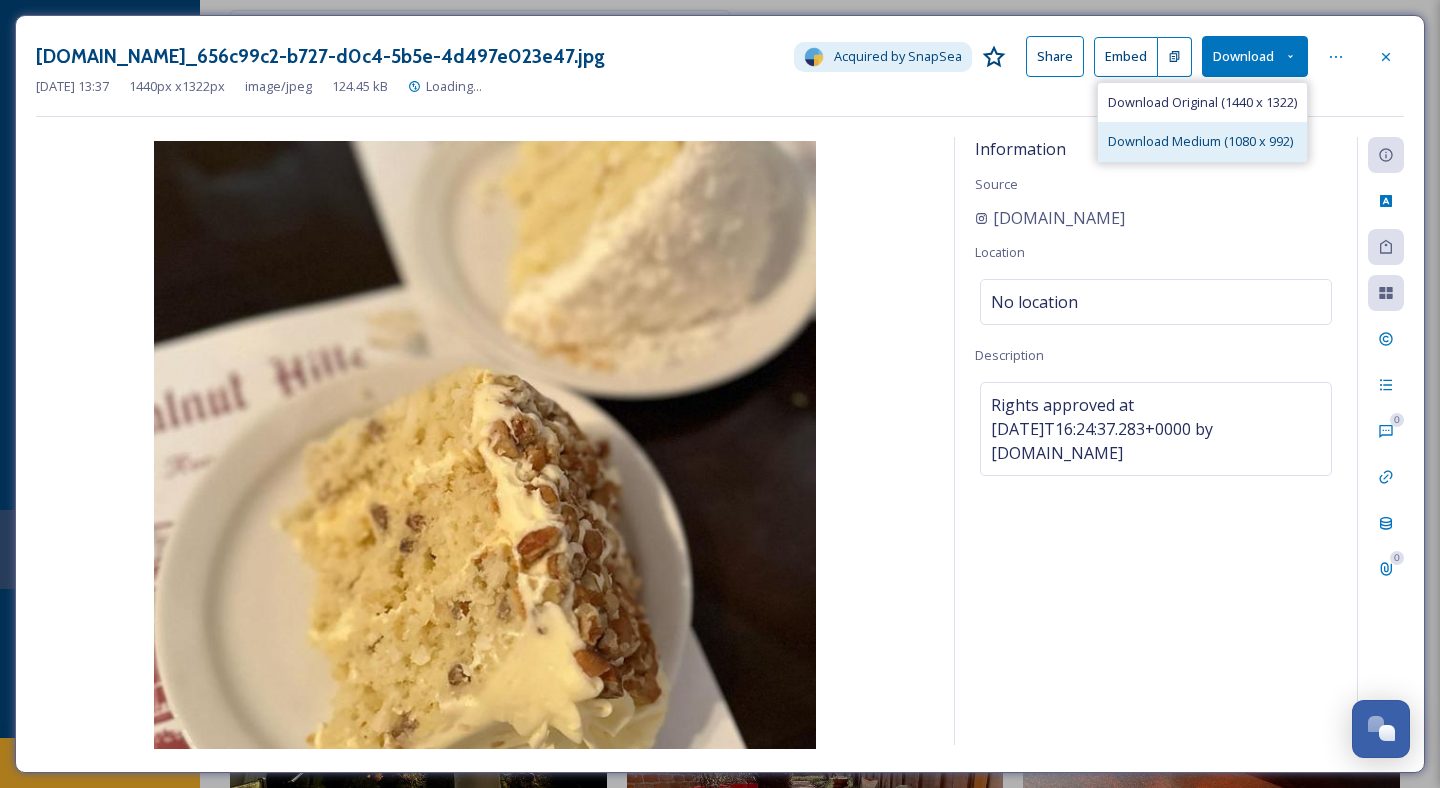 click on "Download Medium (1080 x 992)" at bounding box center [1202, 141] 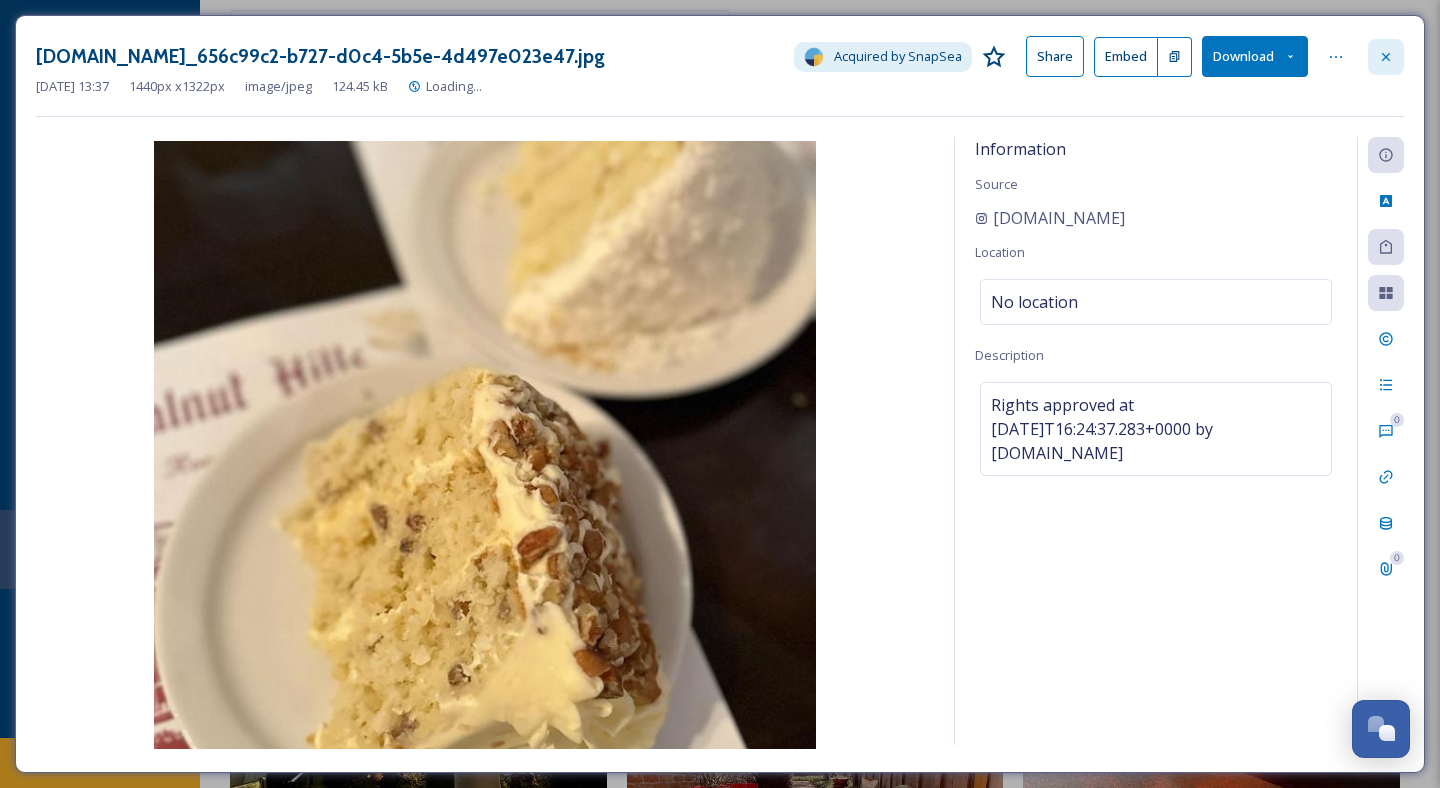 click 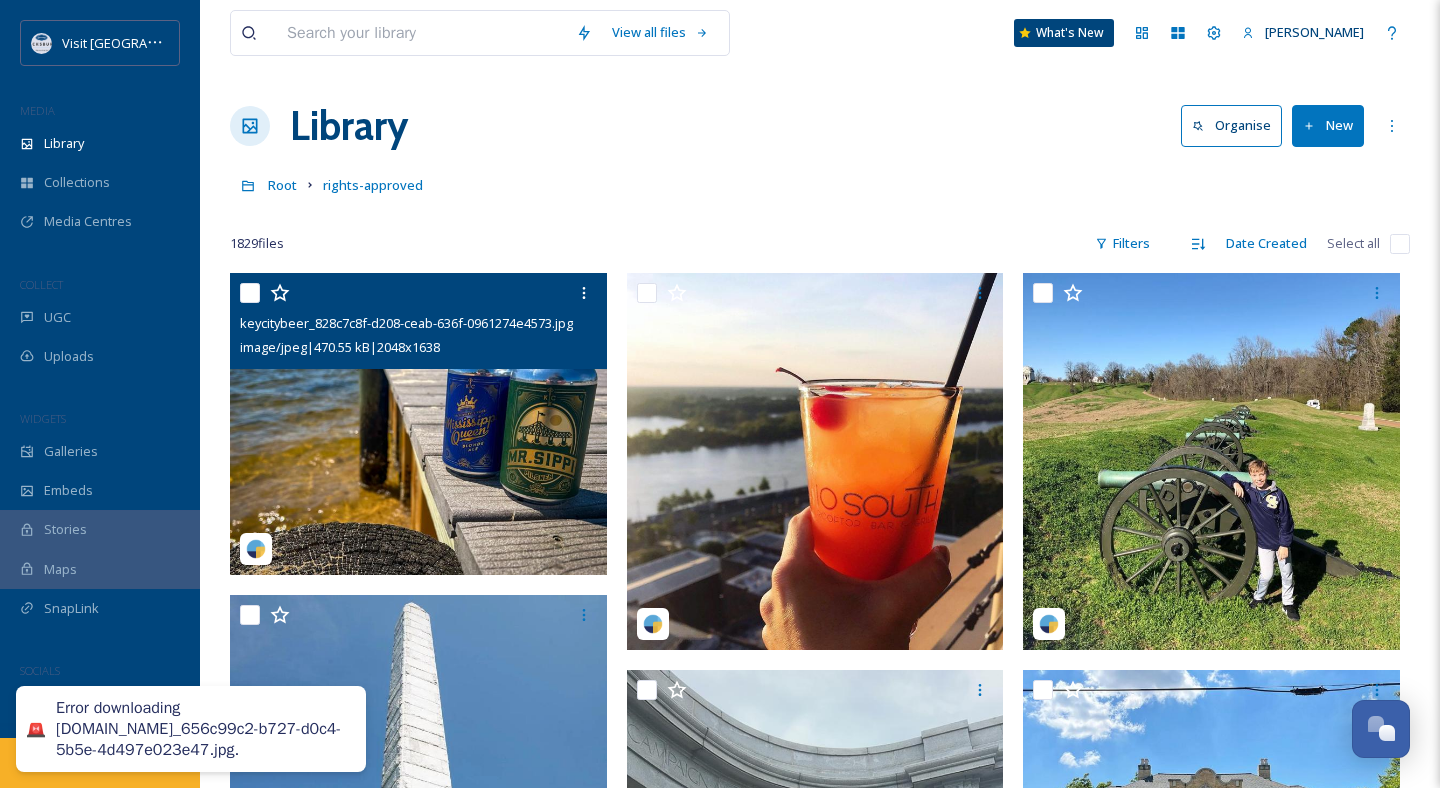 scroll, scrollTop: 0, scrollLeft: 0, axis: both 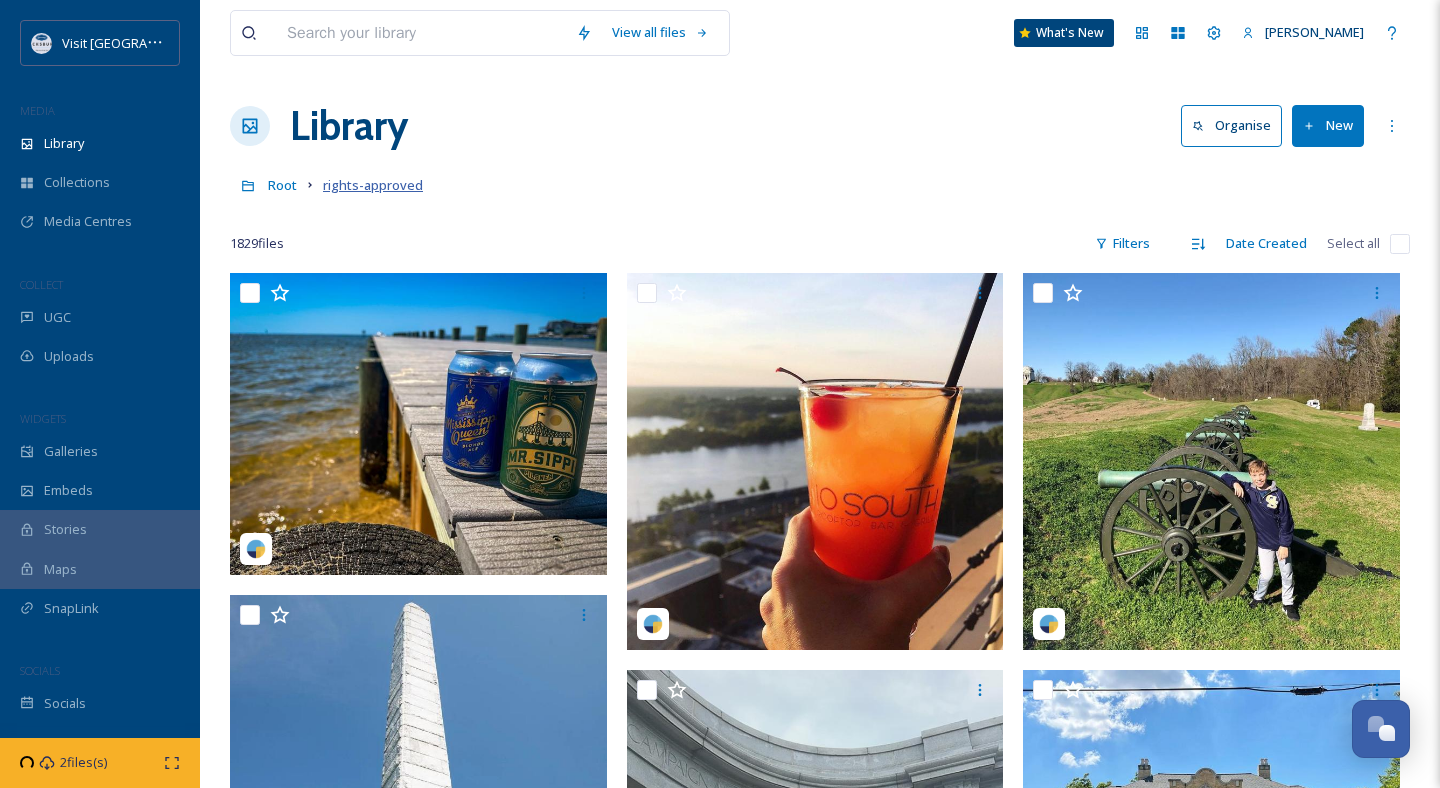 click on "rights-approved" at bounding box center (373, 185) 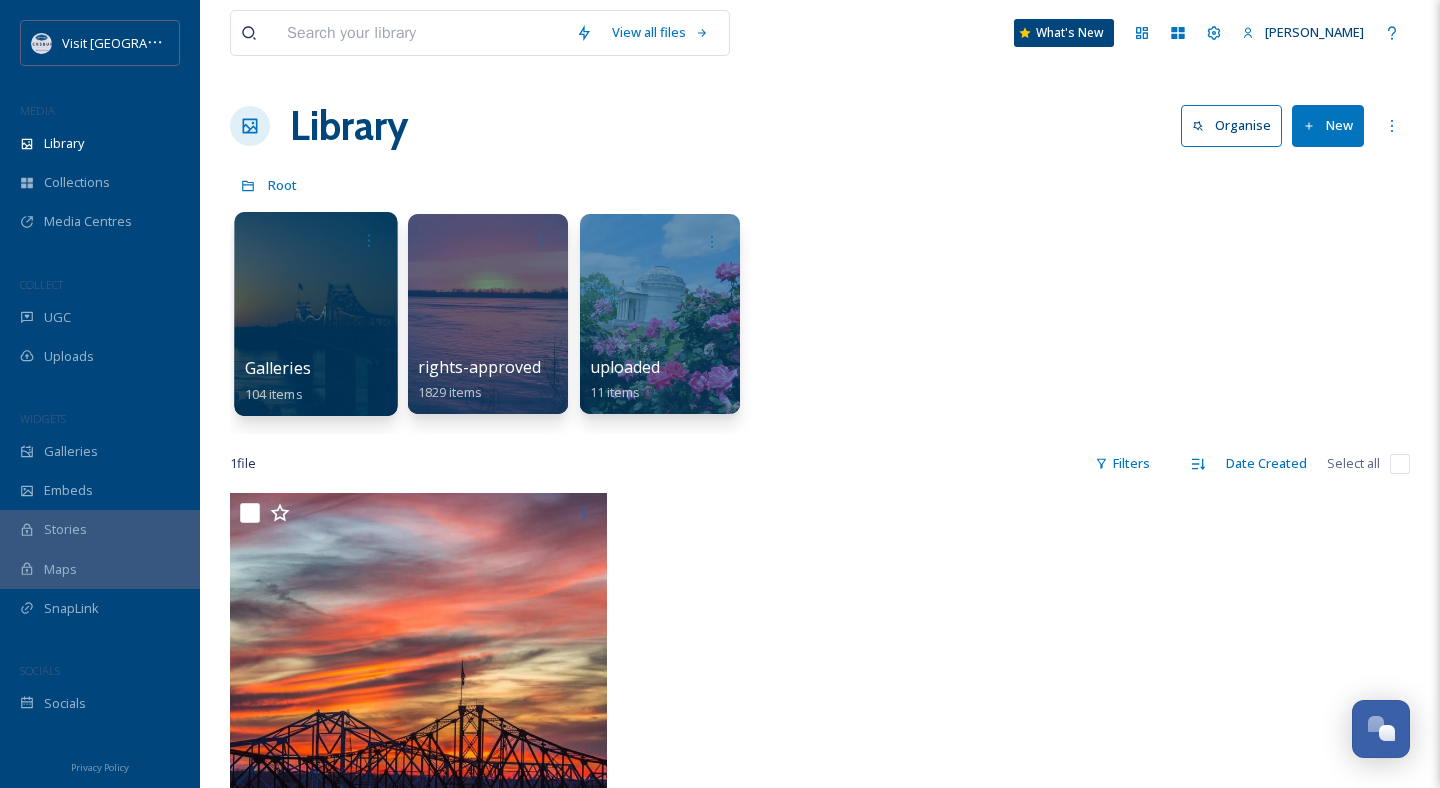 click on "Galleries 104   items" at bounding box center [316, 381] 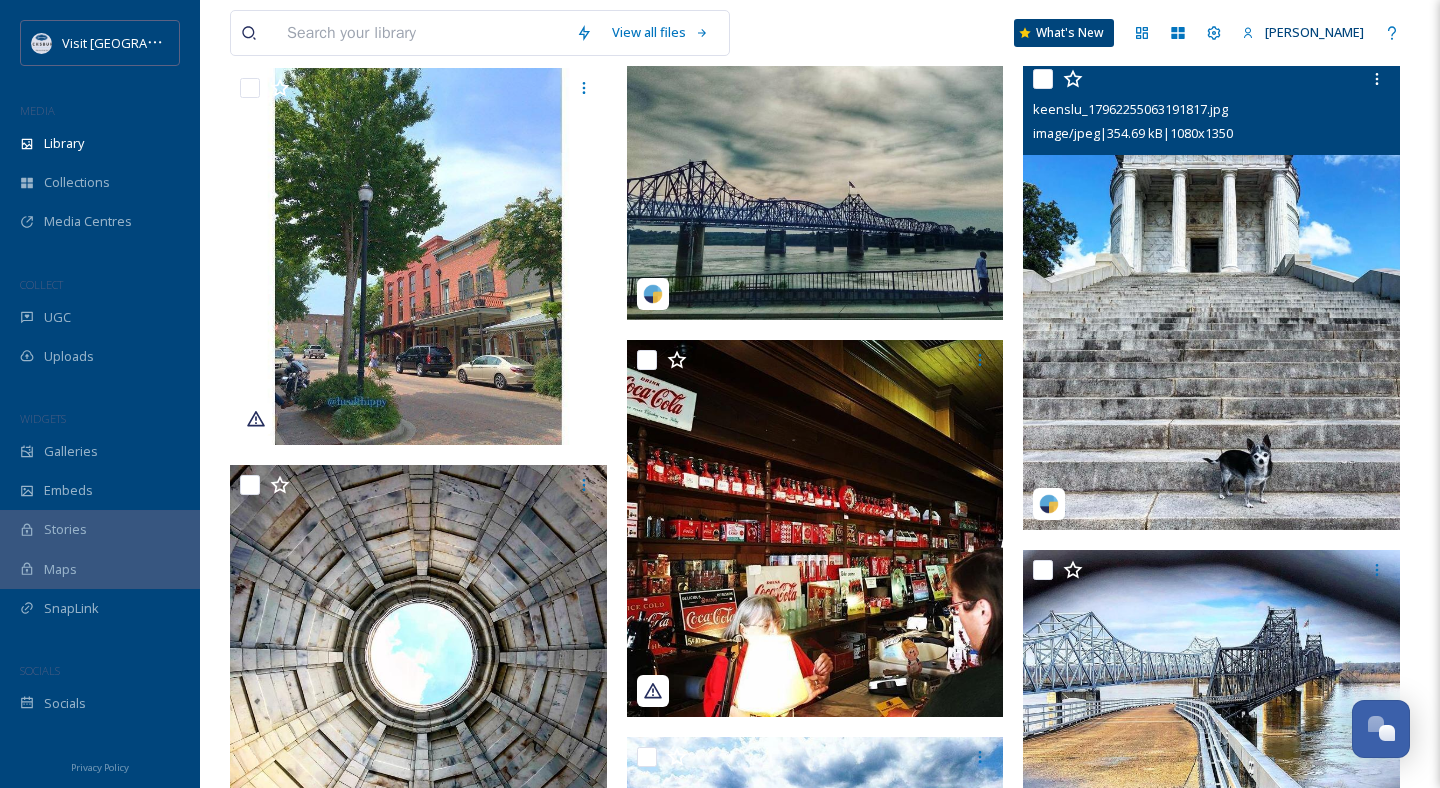 scroll, scrollTop: 3389, scrollLeft: 0, axis: vertical 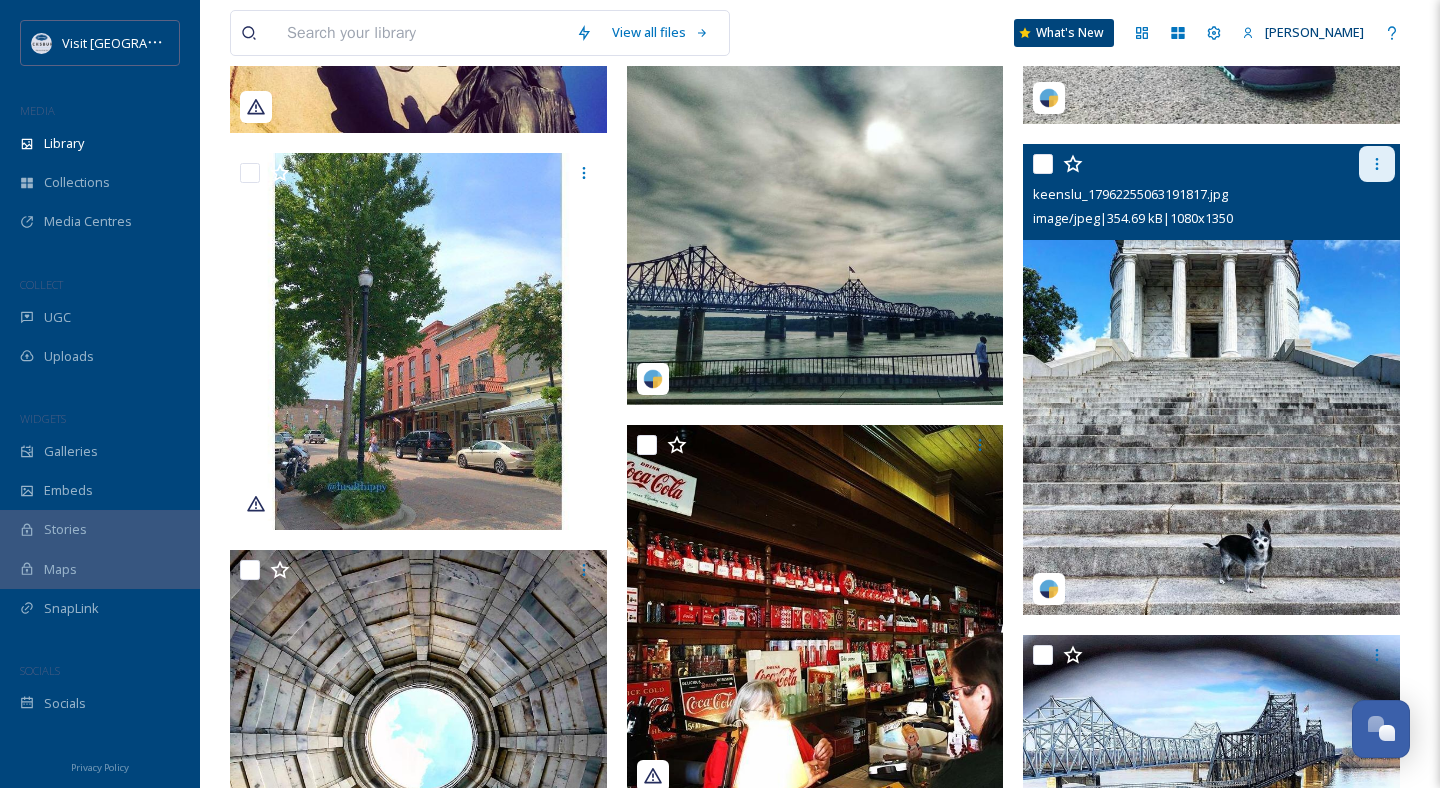 click at bounding box center (1377, 164) 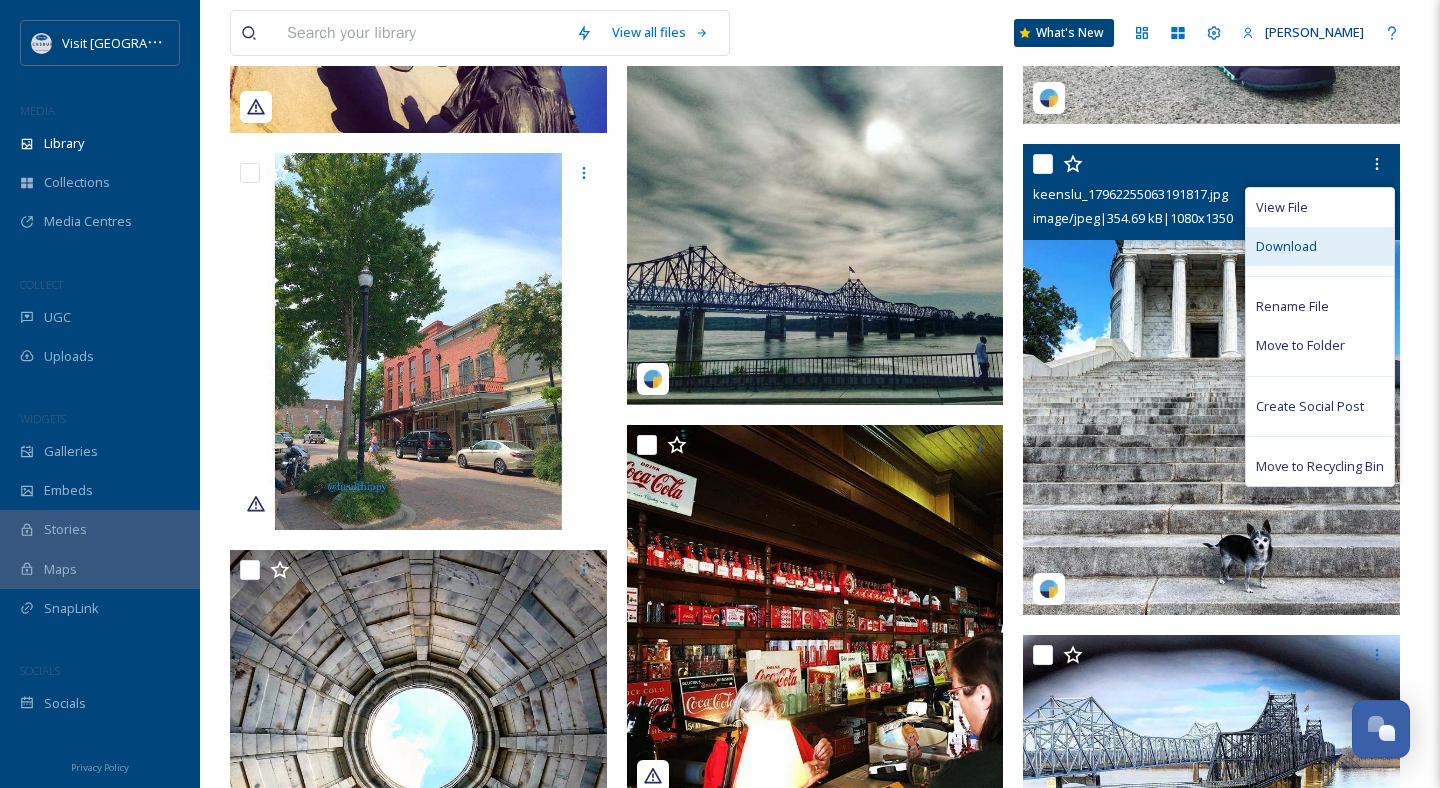 click on "Download" at bounding box center [1320, 246] 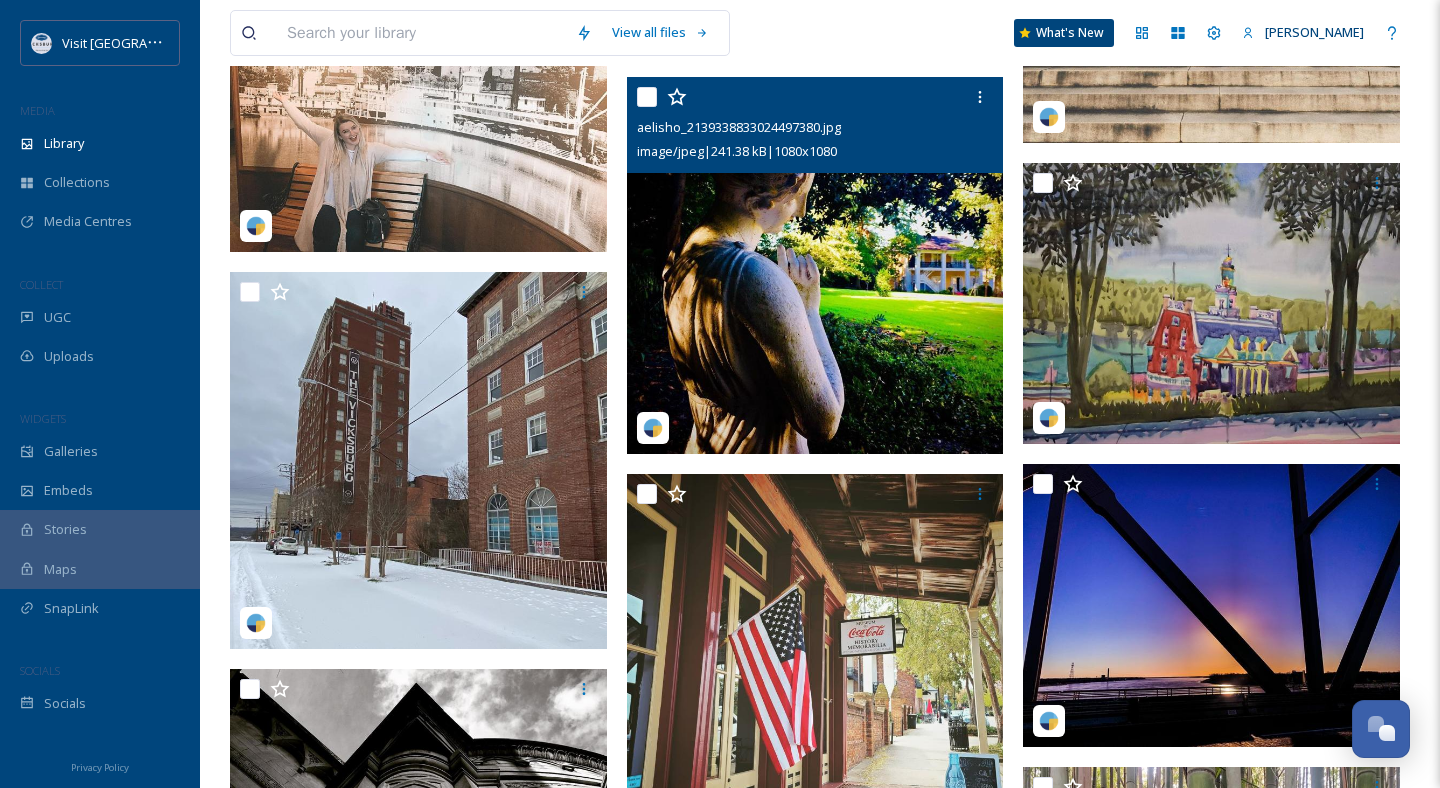 scroll, scrollTop: 9004, scrollLeft: 0, axis: vertical 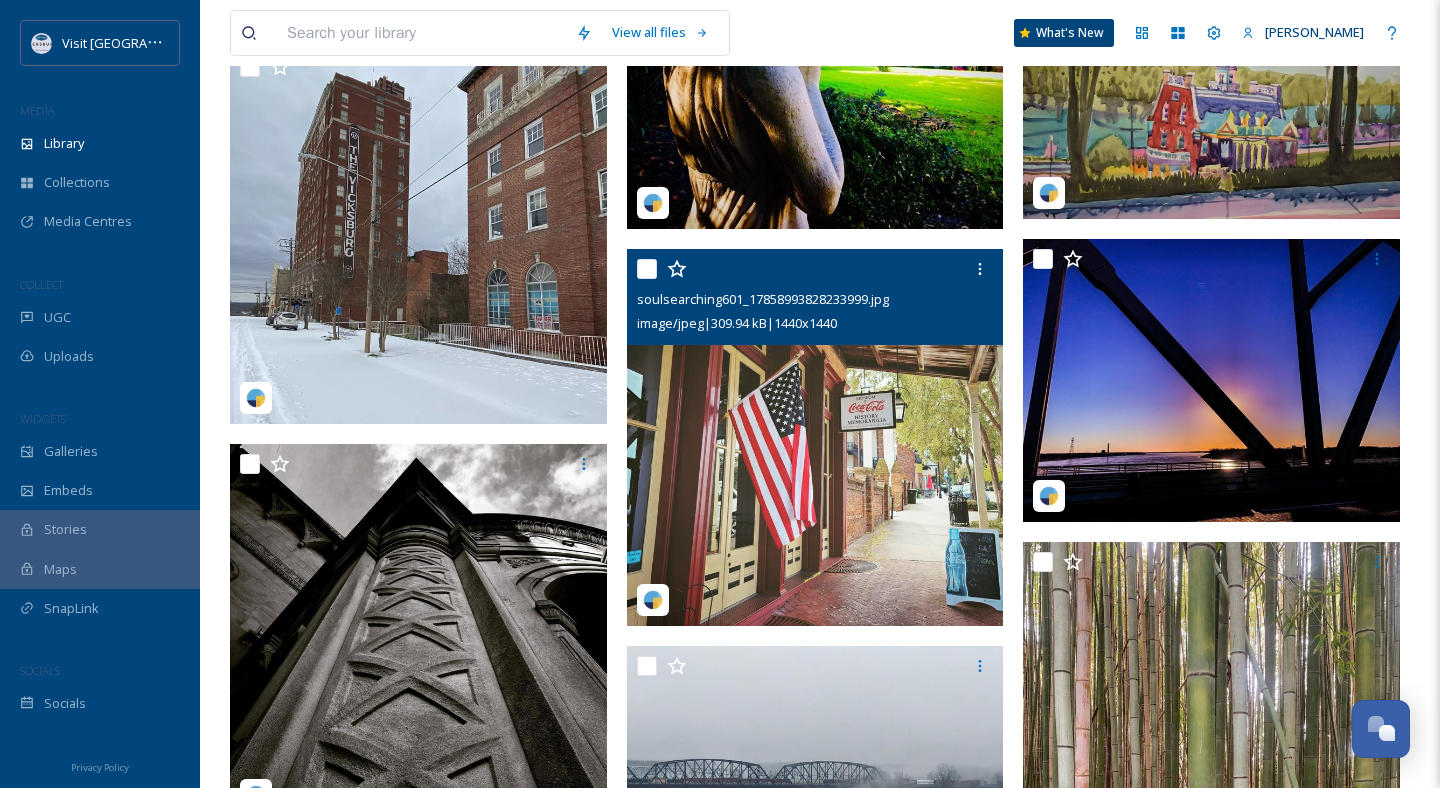 click at bounding box center [815, 437] 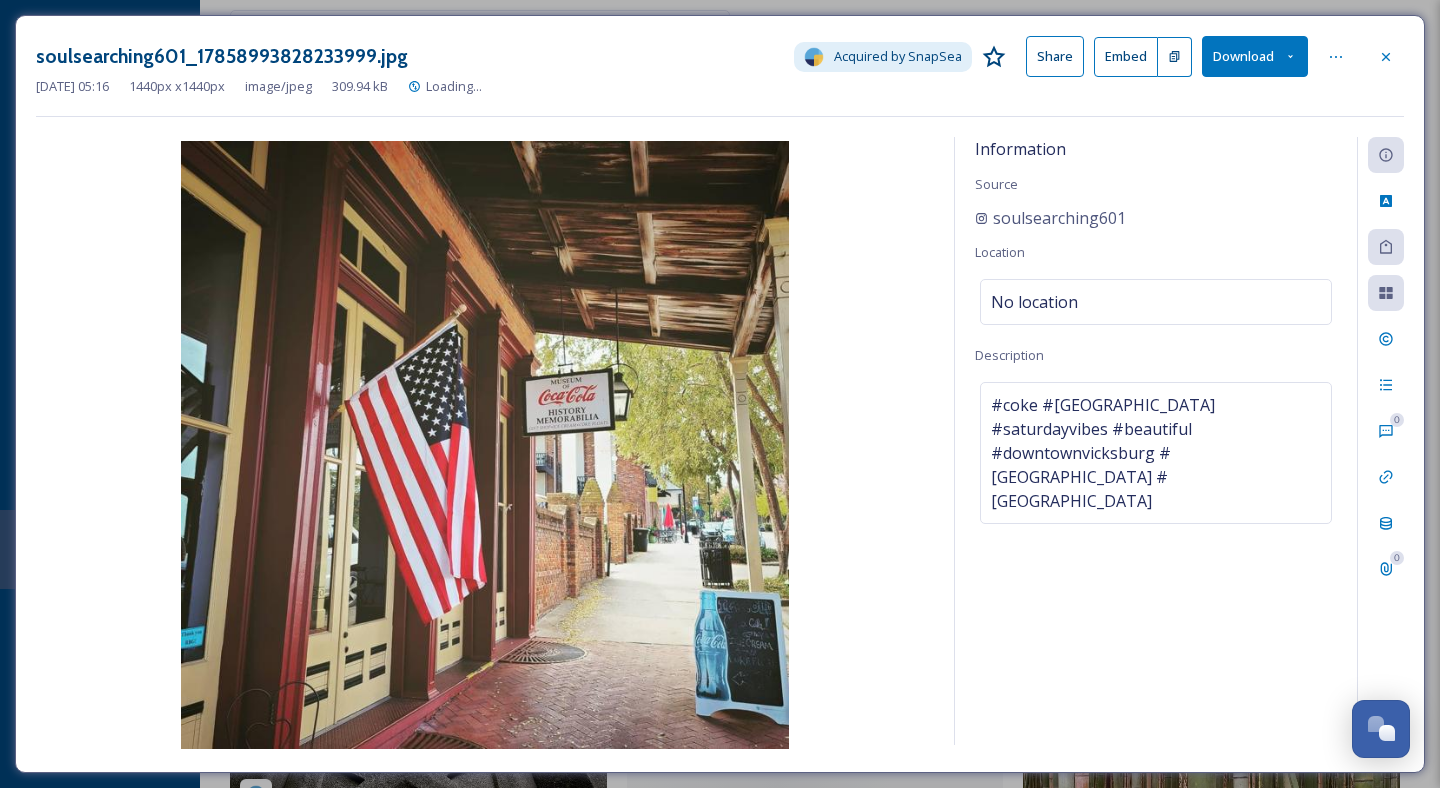 click on "Download" at bounding box center [1255, 56] 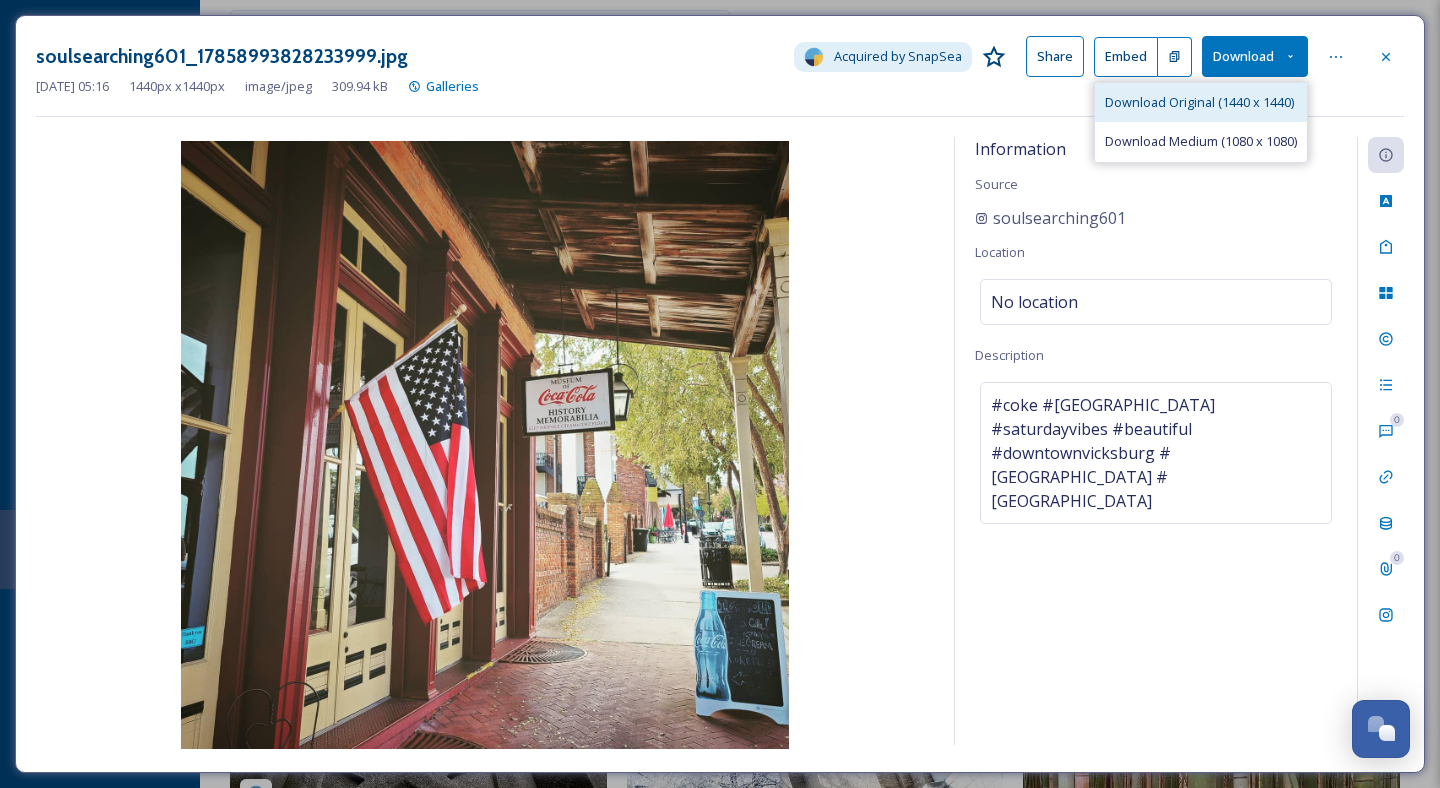 click on "Download Original (1440 x 1440)" at bounding box center (1199, 102) 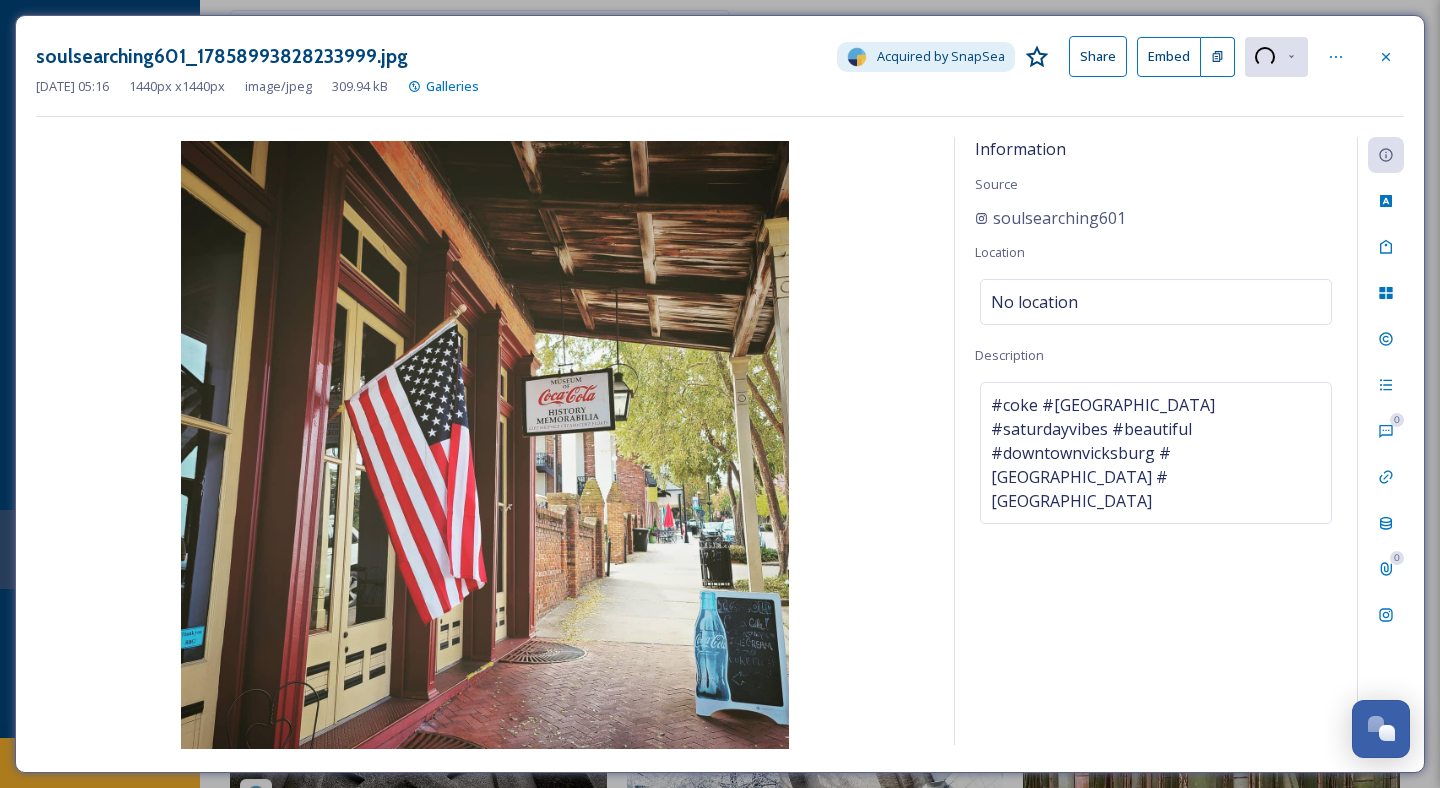 click 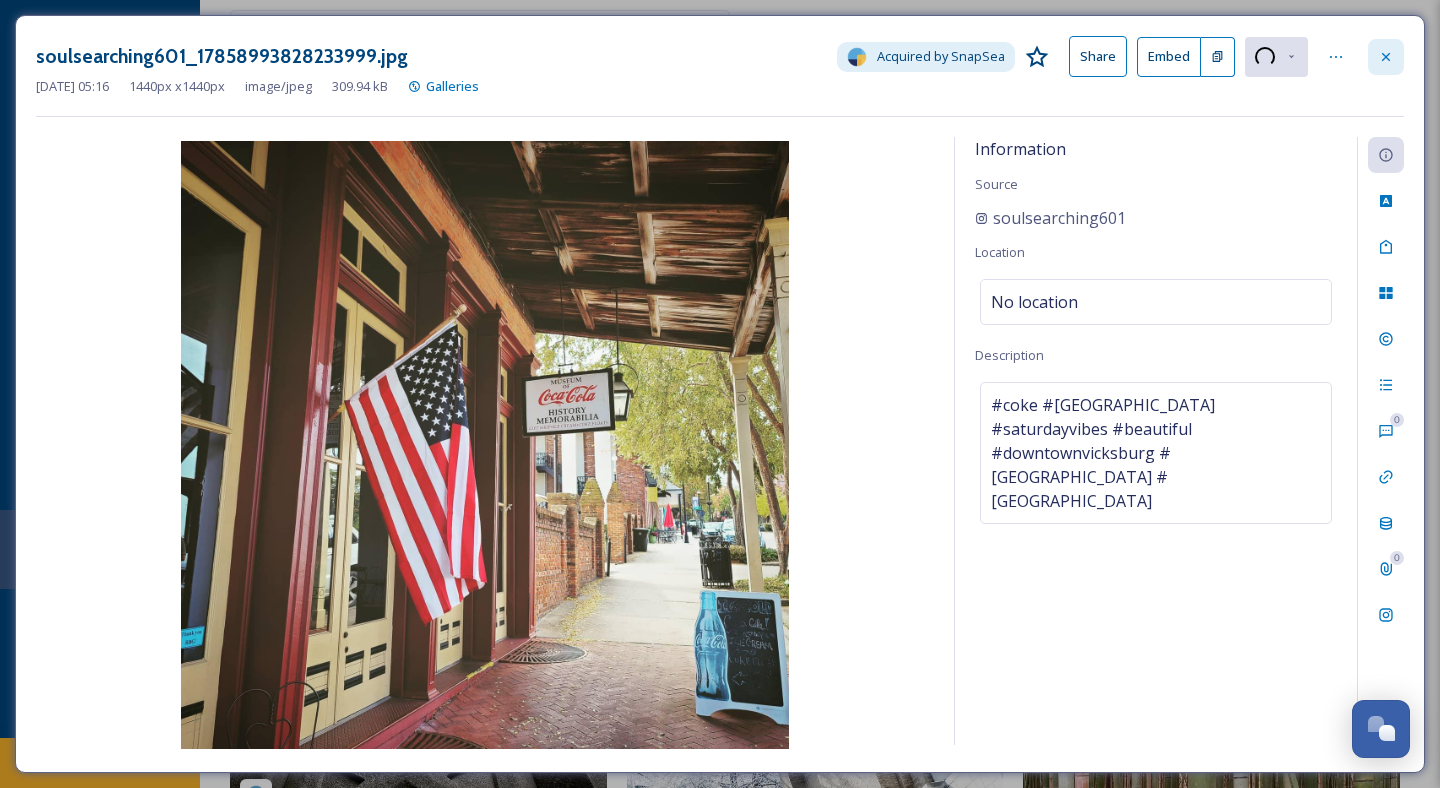 click 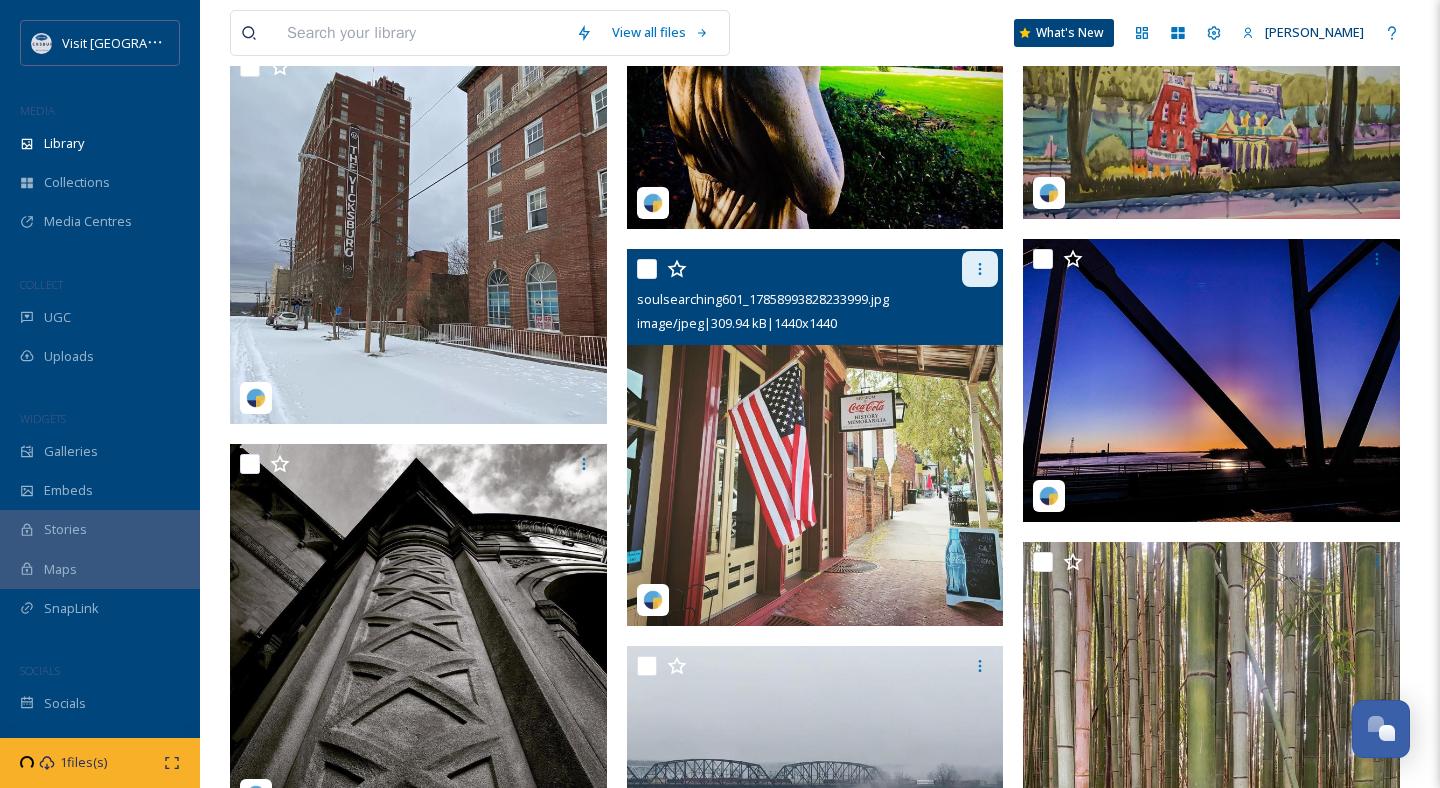 click 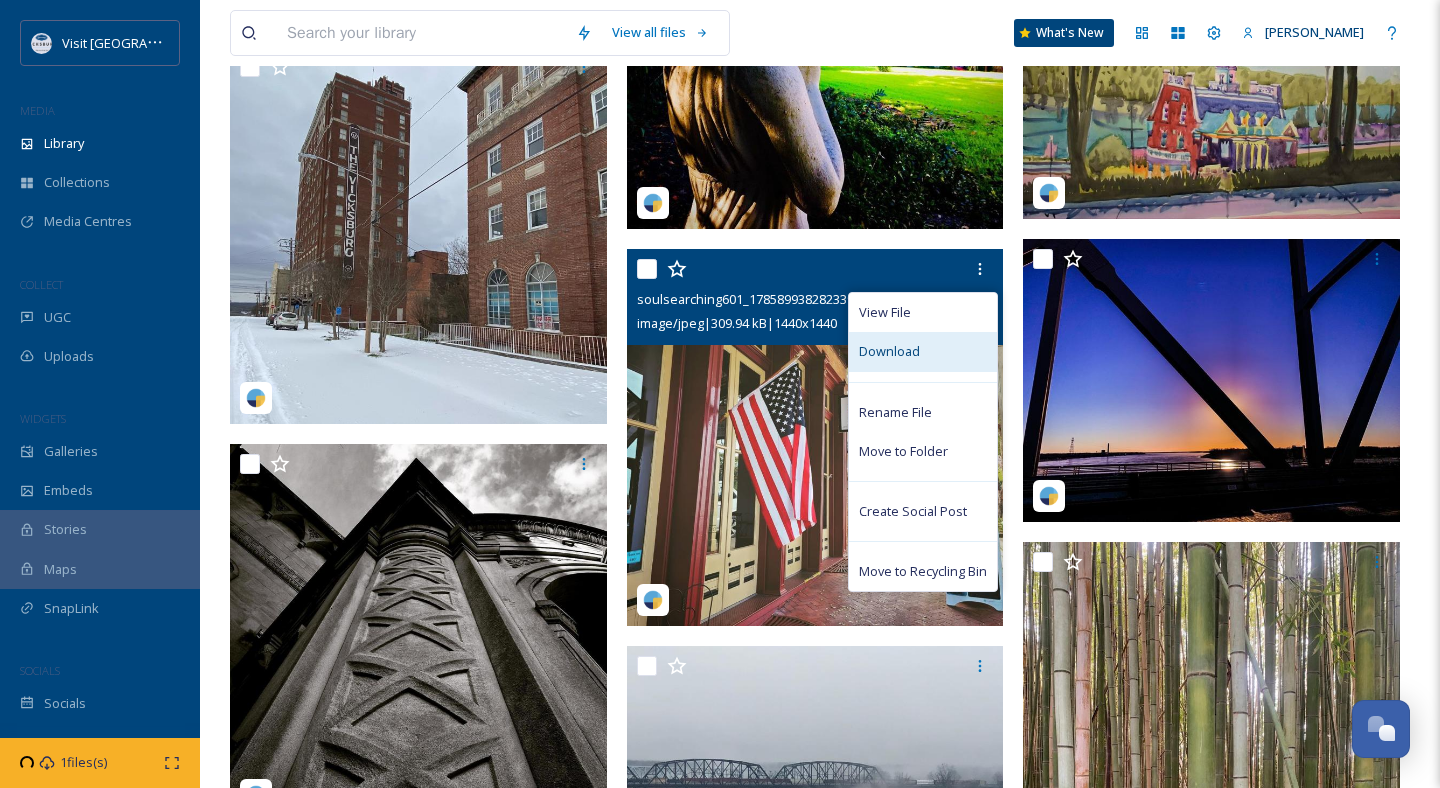 click on "Download" at bounding box center [923, 351] 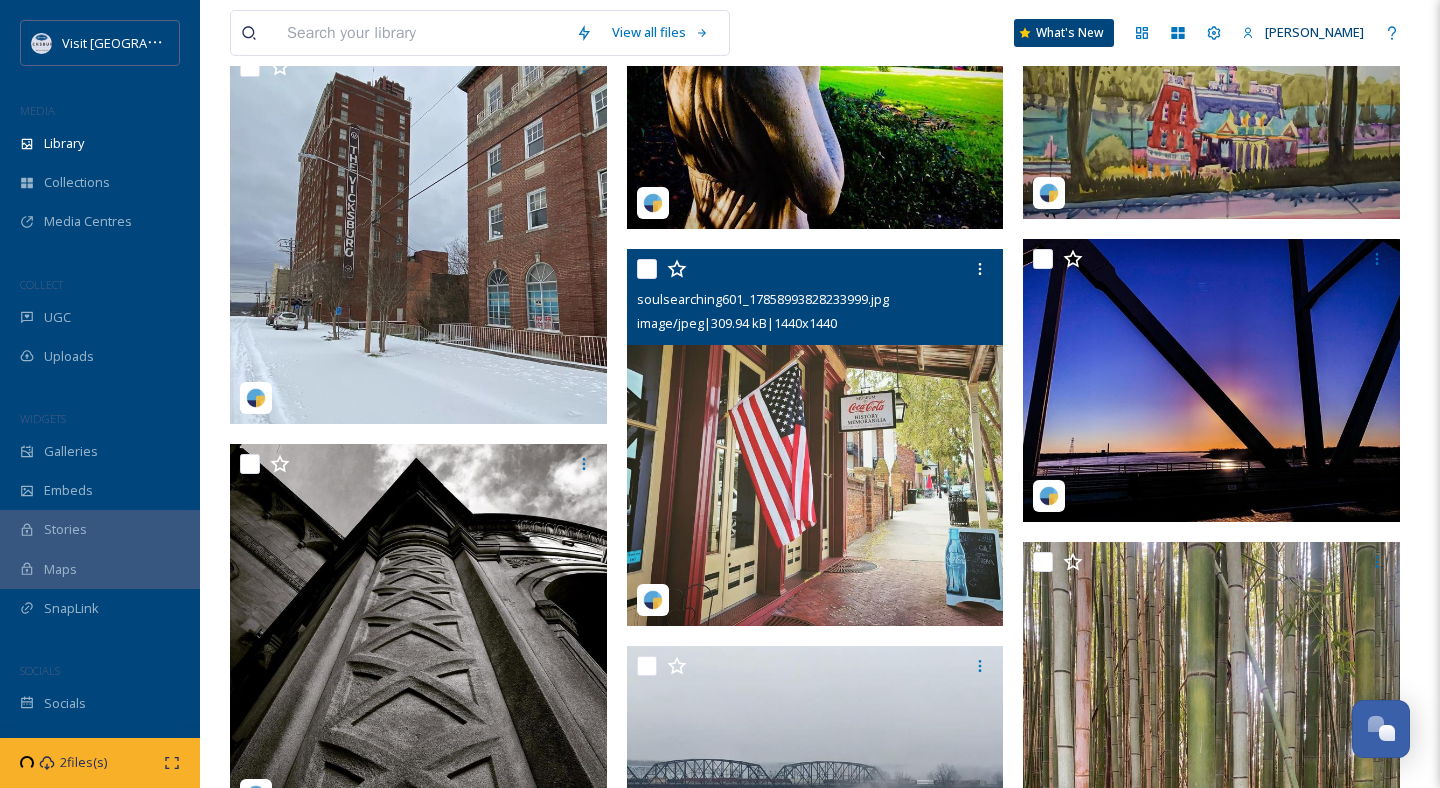 click at bounding box center [815, 437] 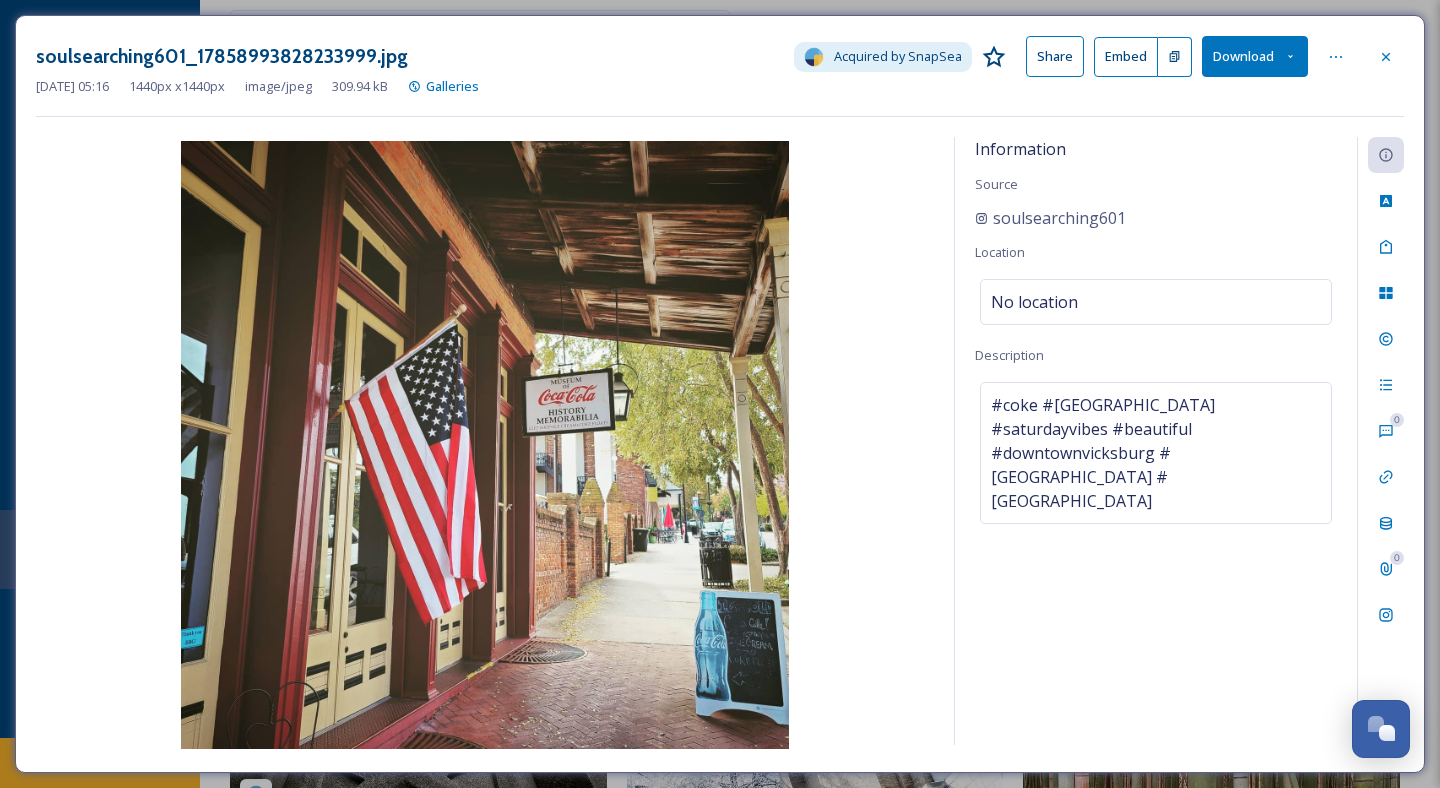 click on "Download" at bounding box center (1255, 56) 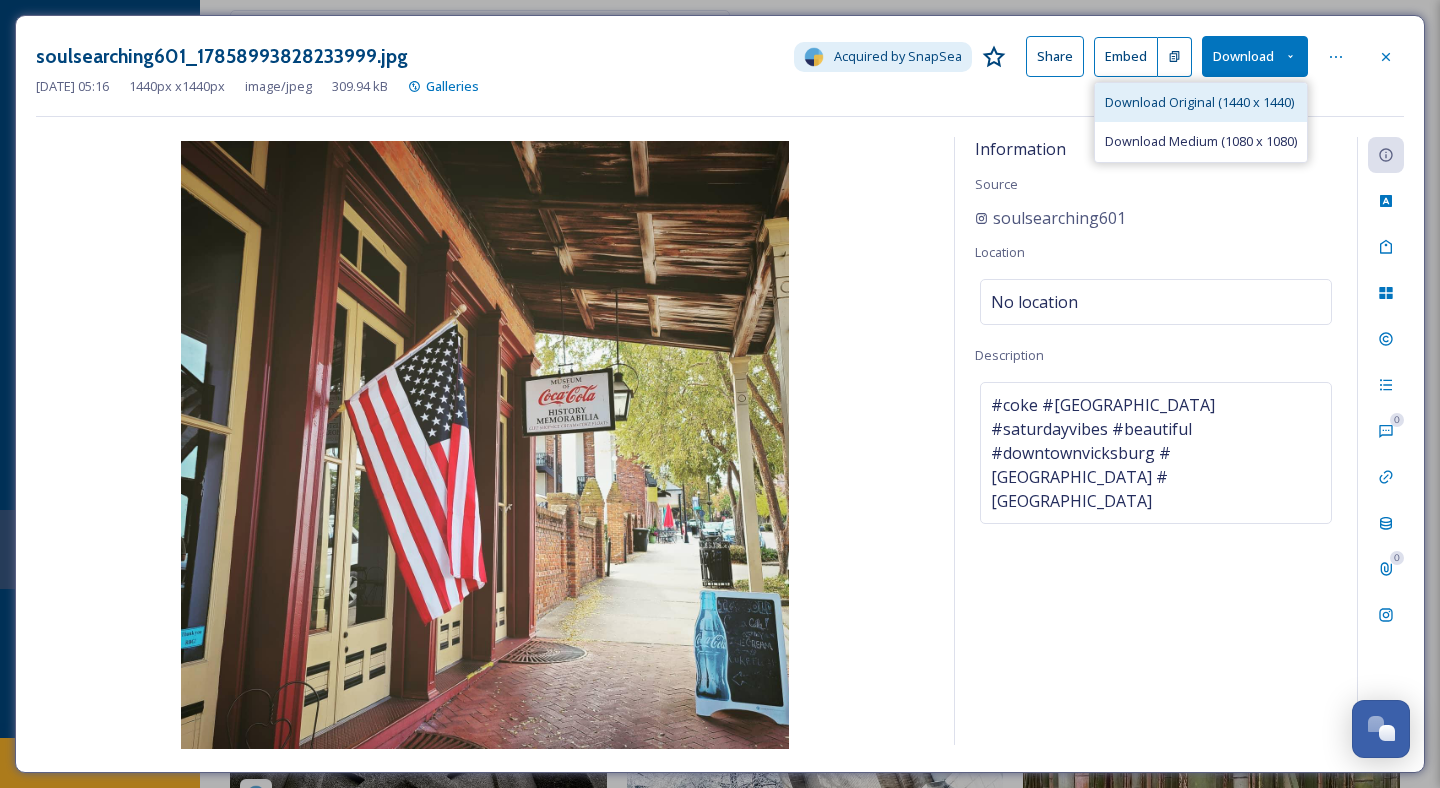 click on "Download Original (1440 x 1440)" at bounding box center [1199, 102] 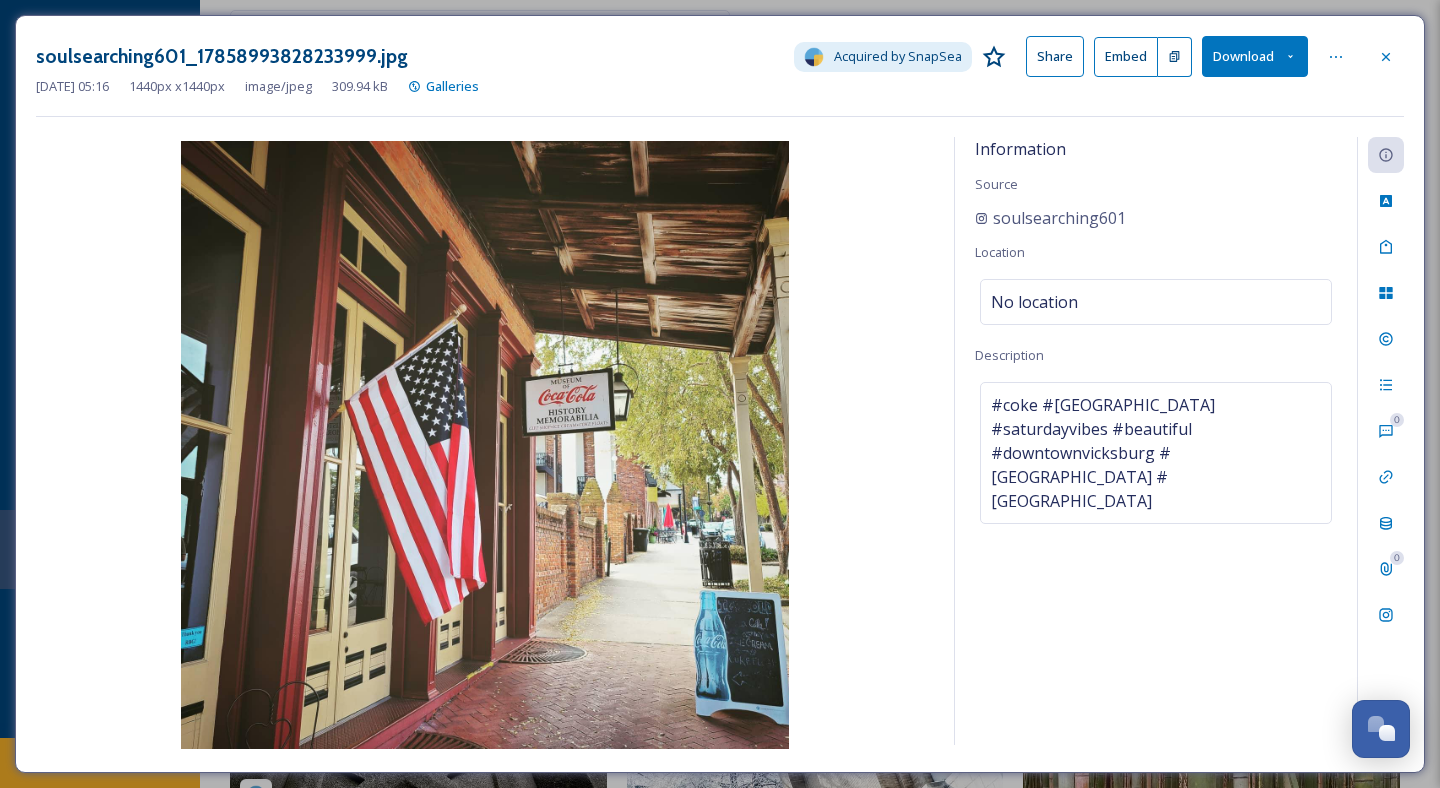 click on "Download" at bounding box center [1255, 56] 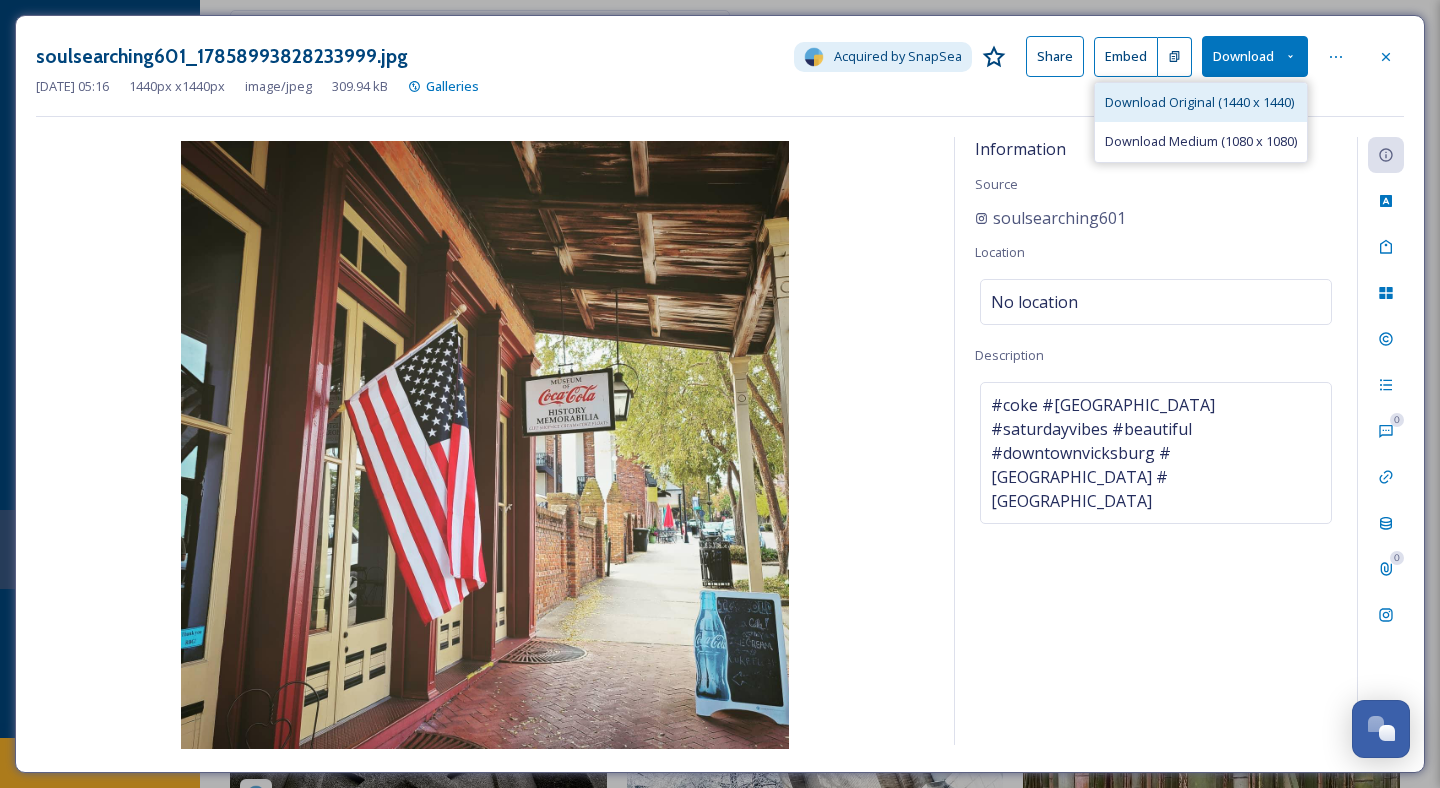 click on "Download Original (1440 x 1440)" at bounding box center (1199, 102) 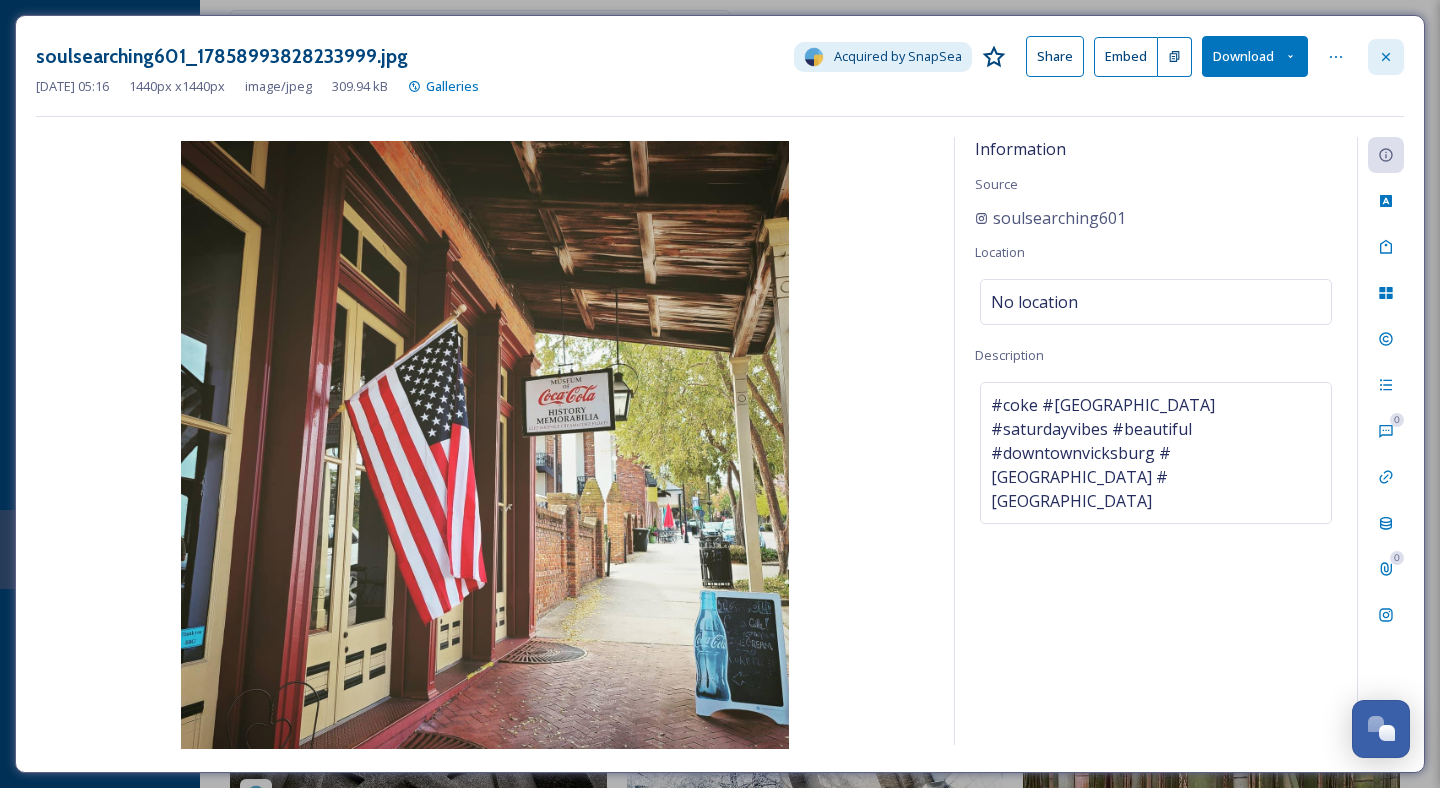 click 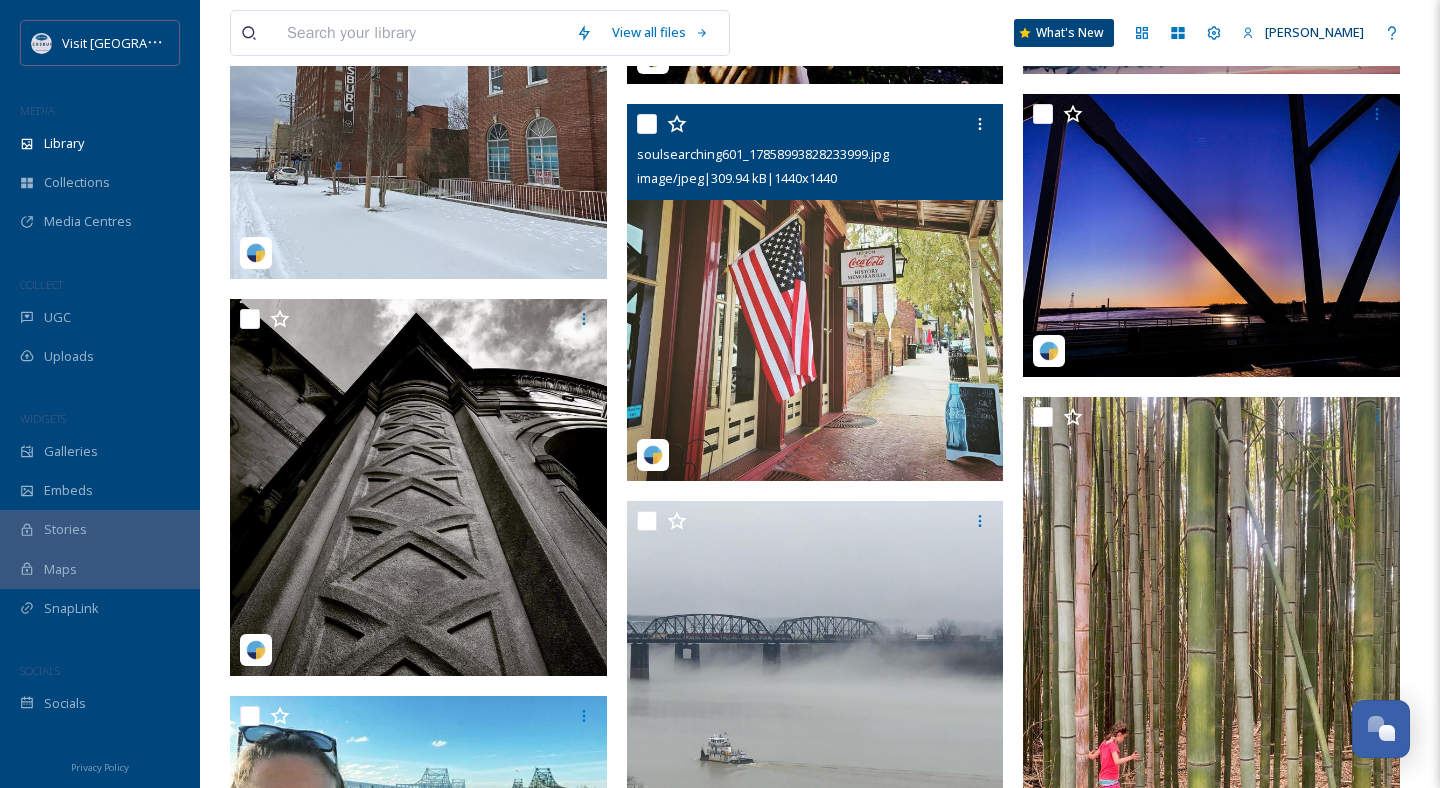 scroll, scrollTop: 9066, scrollLeft: 0, axis: vertical 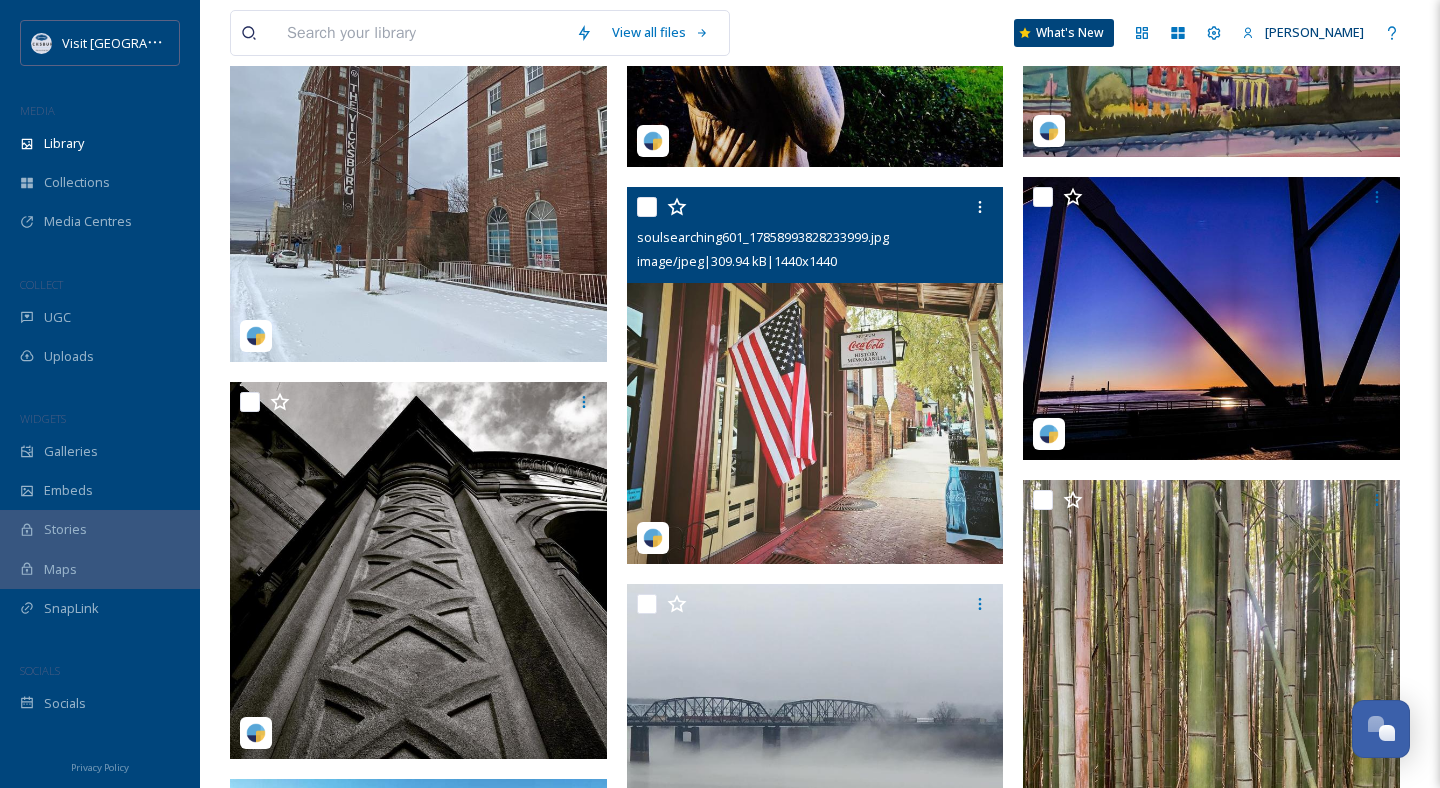 click on "soulsearching601_17858993828233999.jpg" at bounding box center [818, 237] 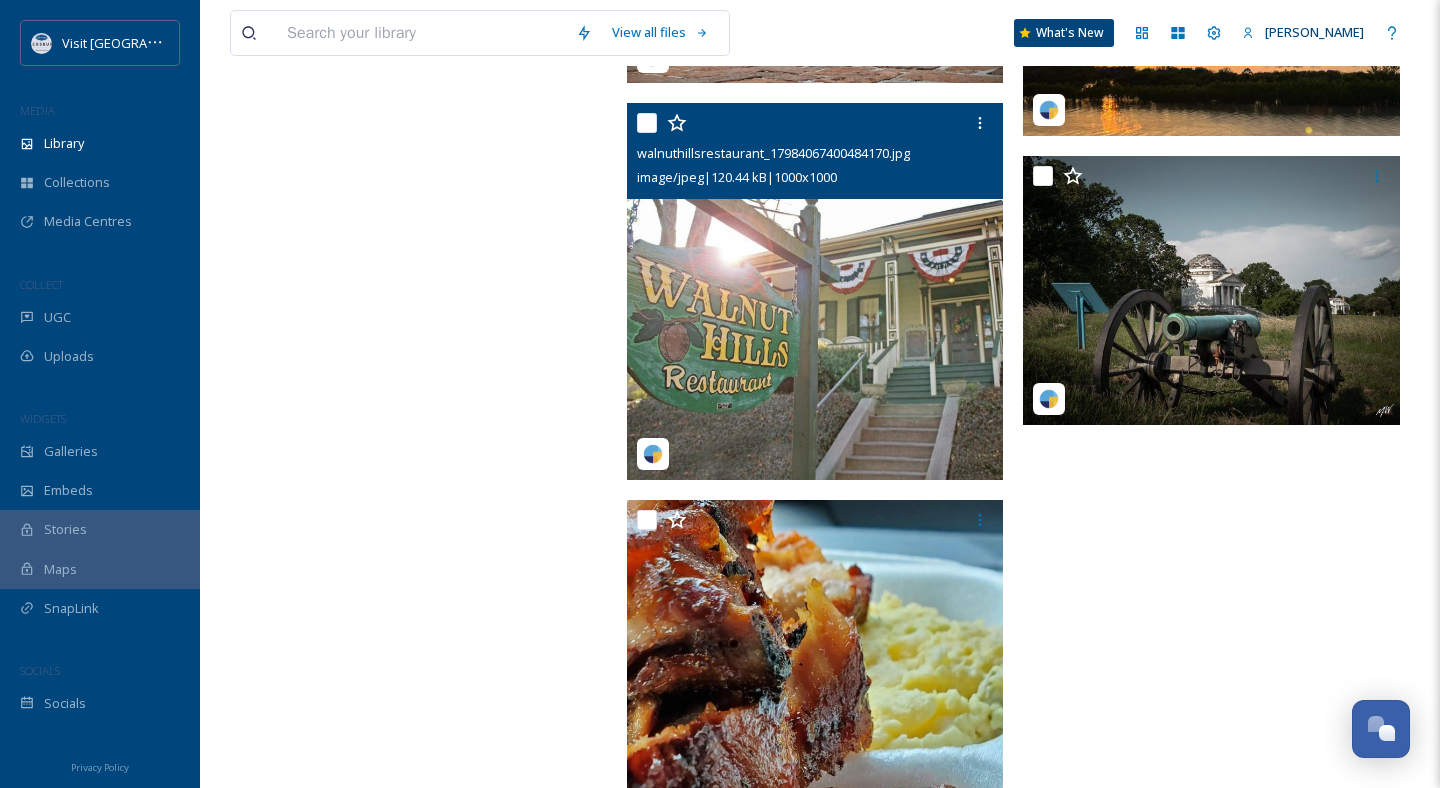 scroll, scrollTop: 12433, scrollLeft: 0, axis: vertical 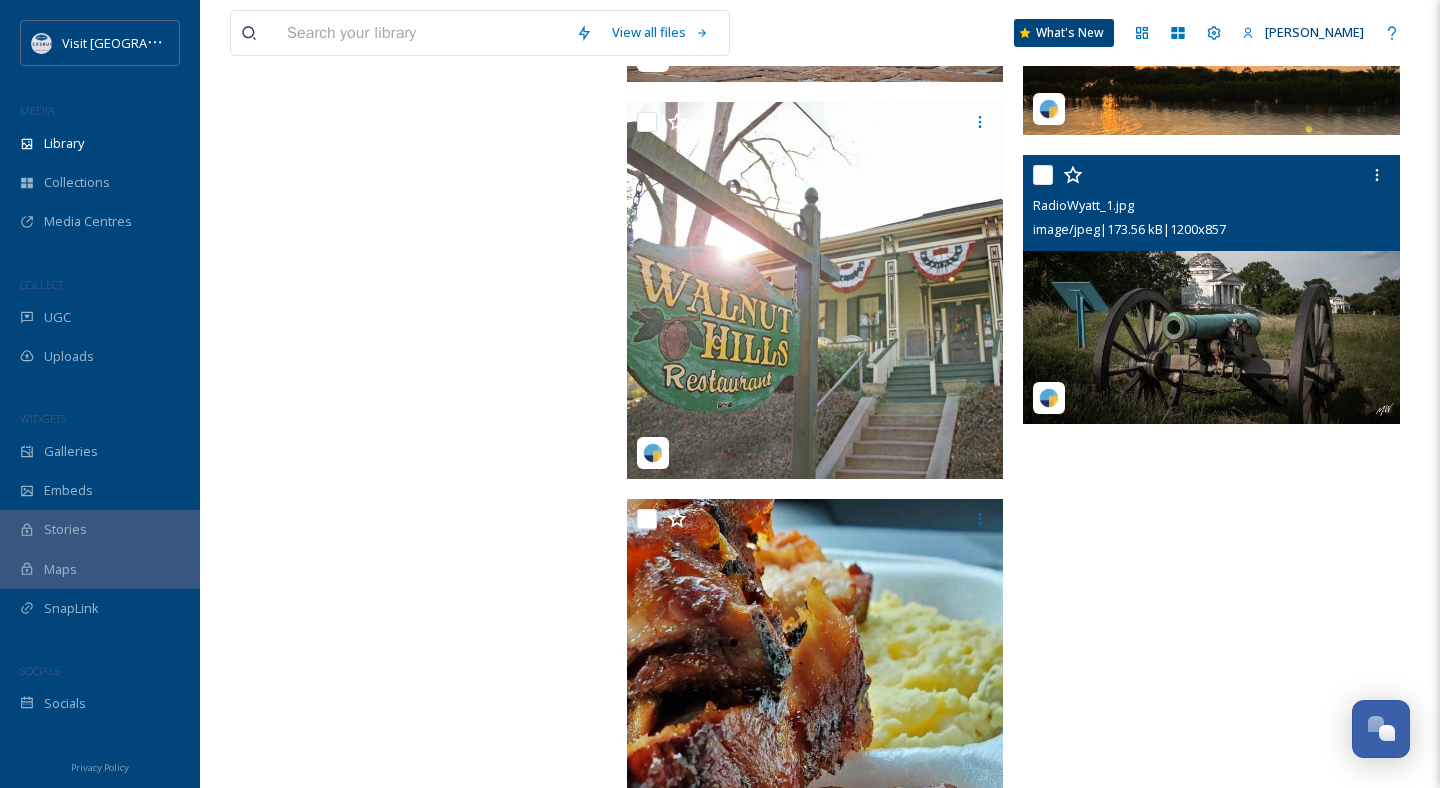 click at bounding box center [1211, 289] 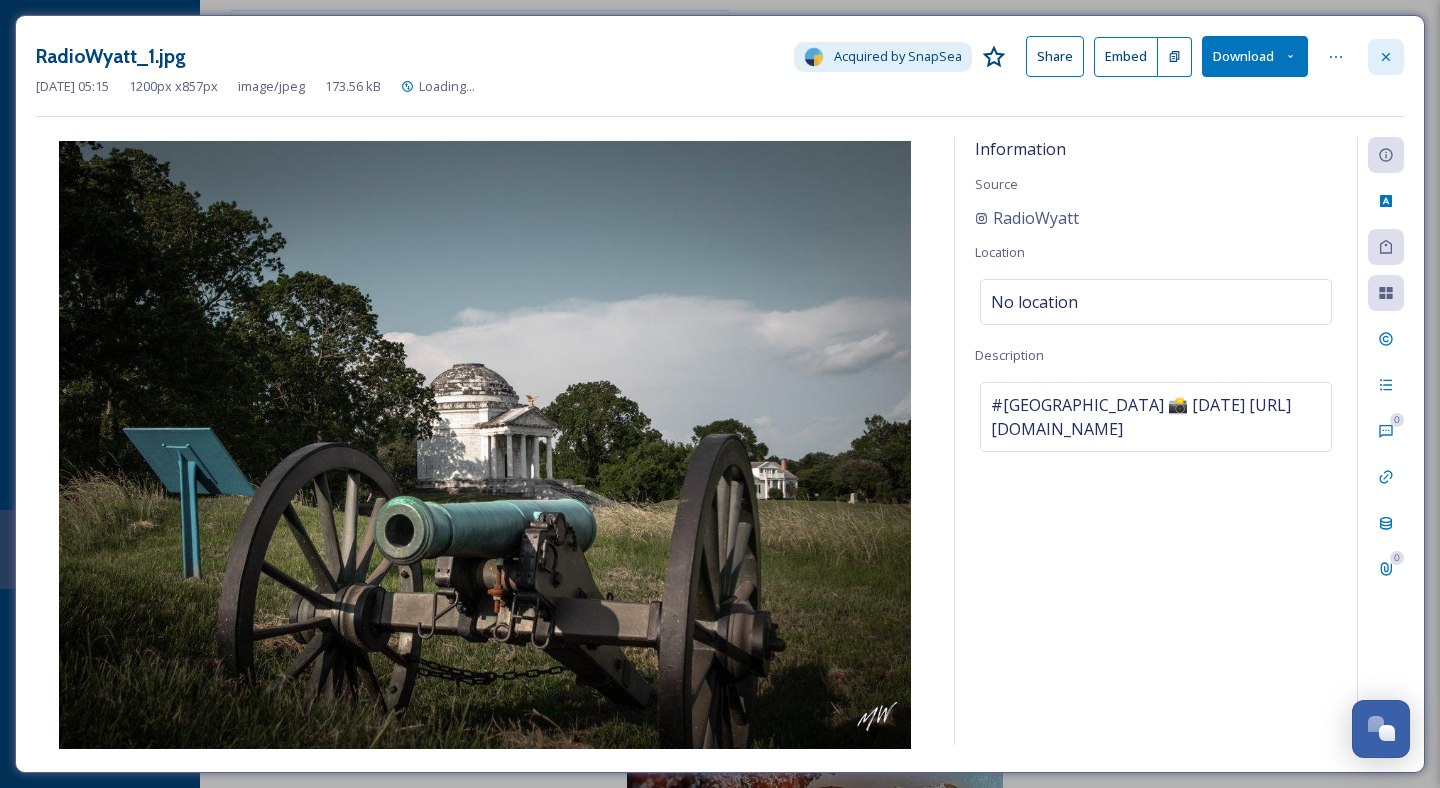 click 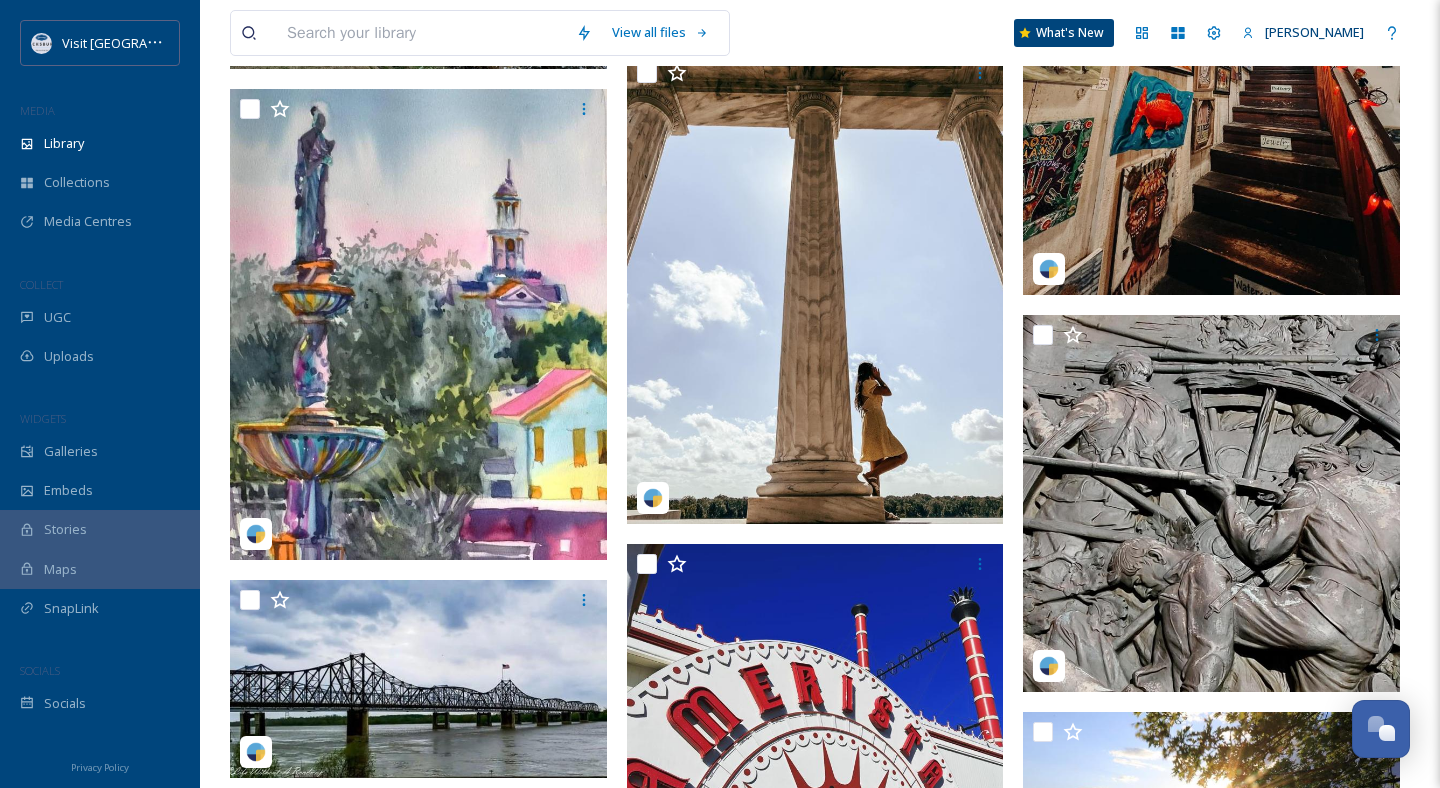 scroll, scrollTop: 9968, scrollLeft: 0, axis: vertical 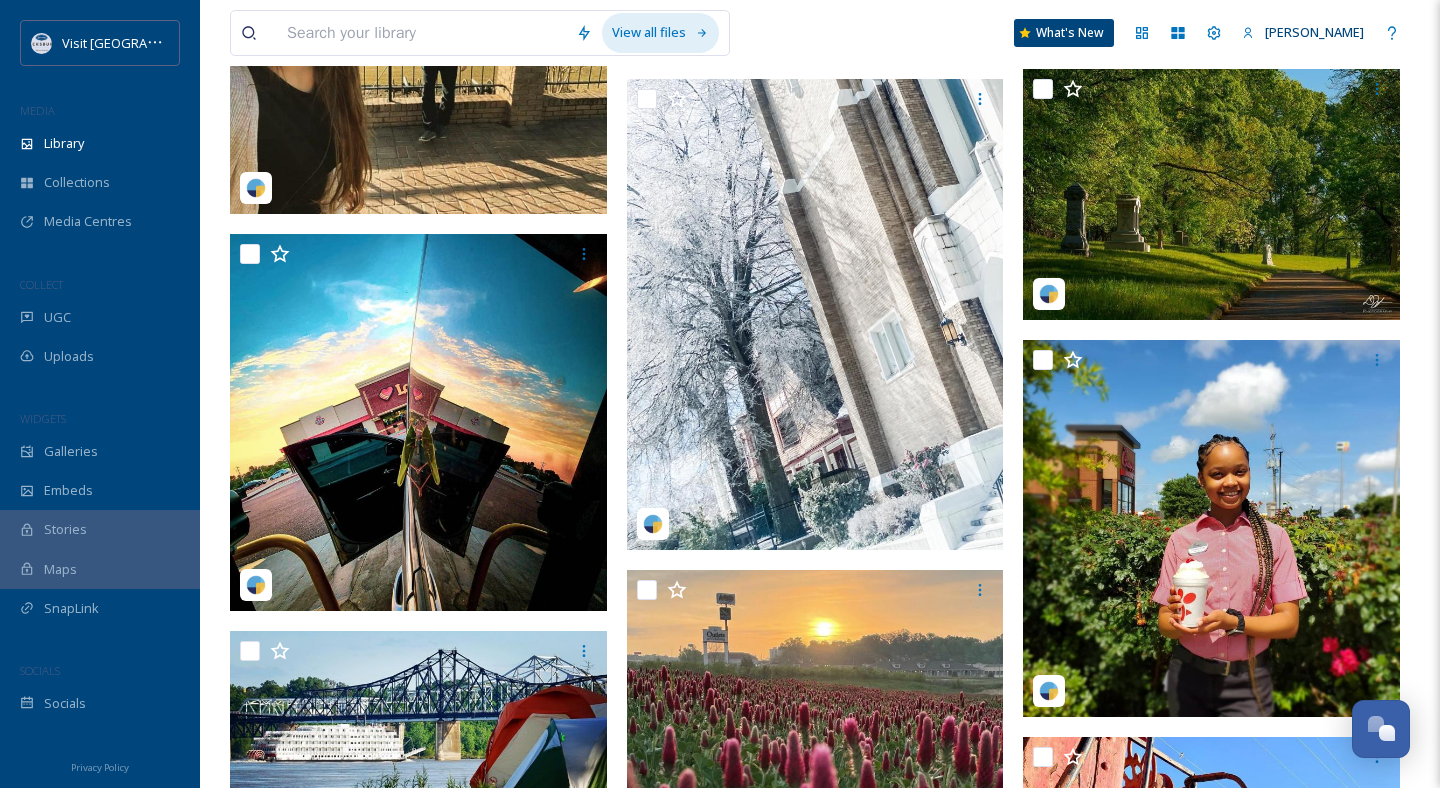 click on "View all files" at bounding box center (660, 32) 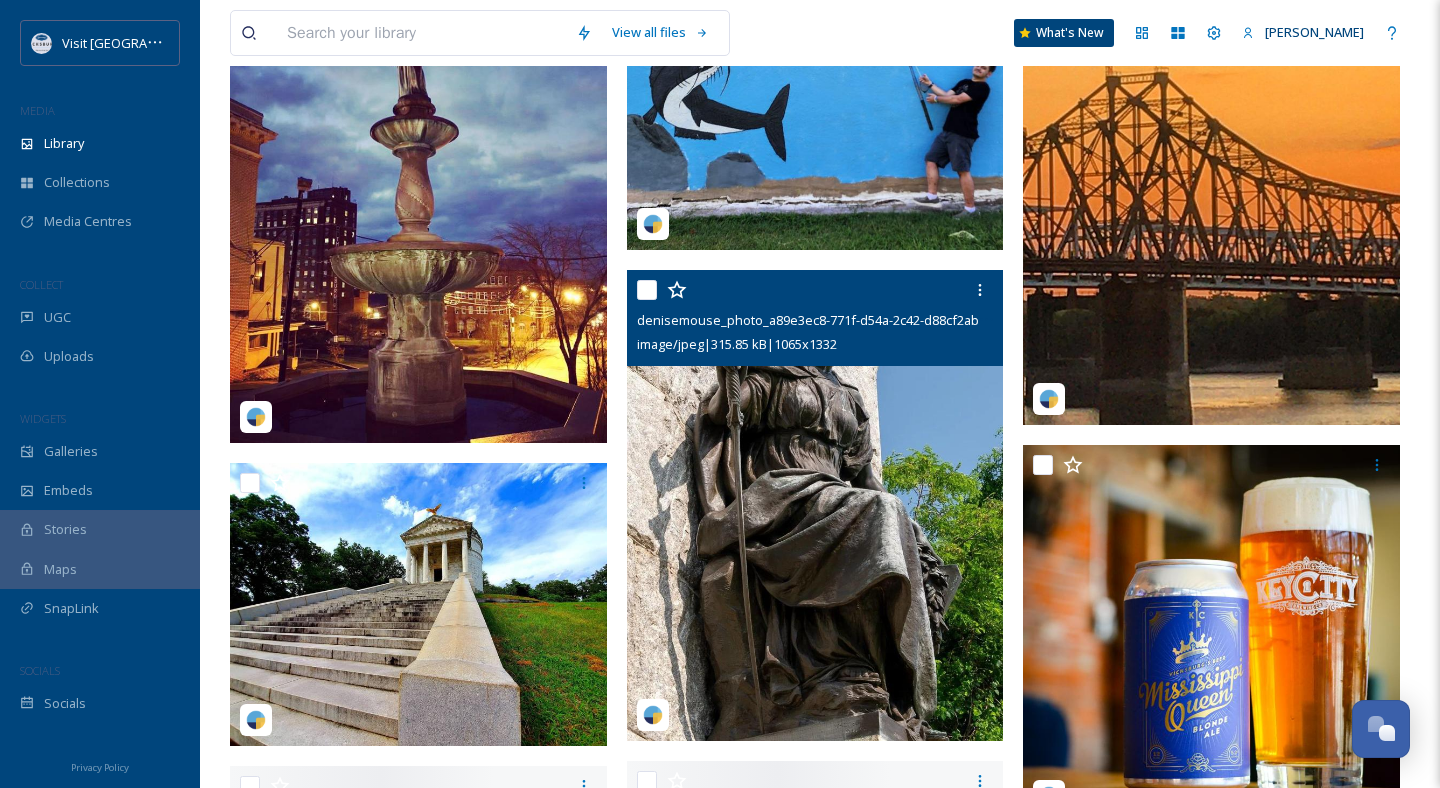 scroll, scrollTop: 11637, scrollLeft: 0, axis: vertical 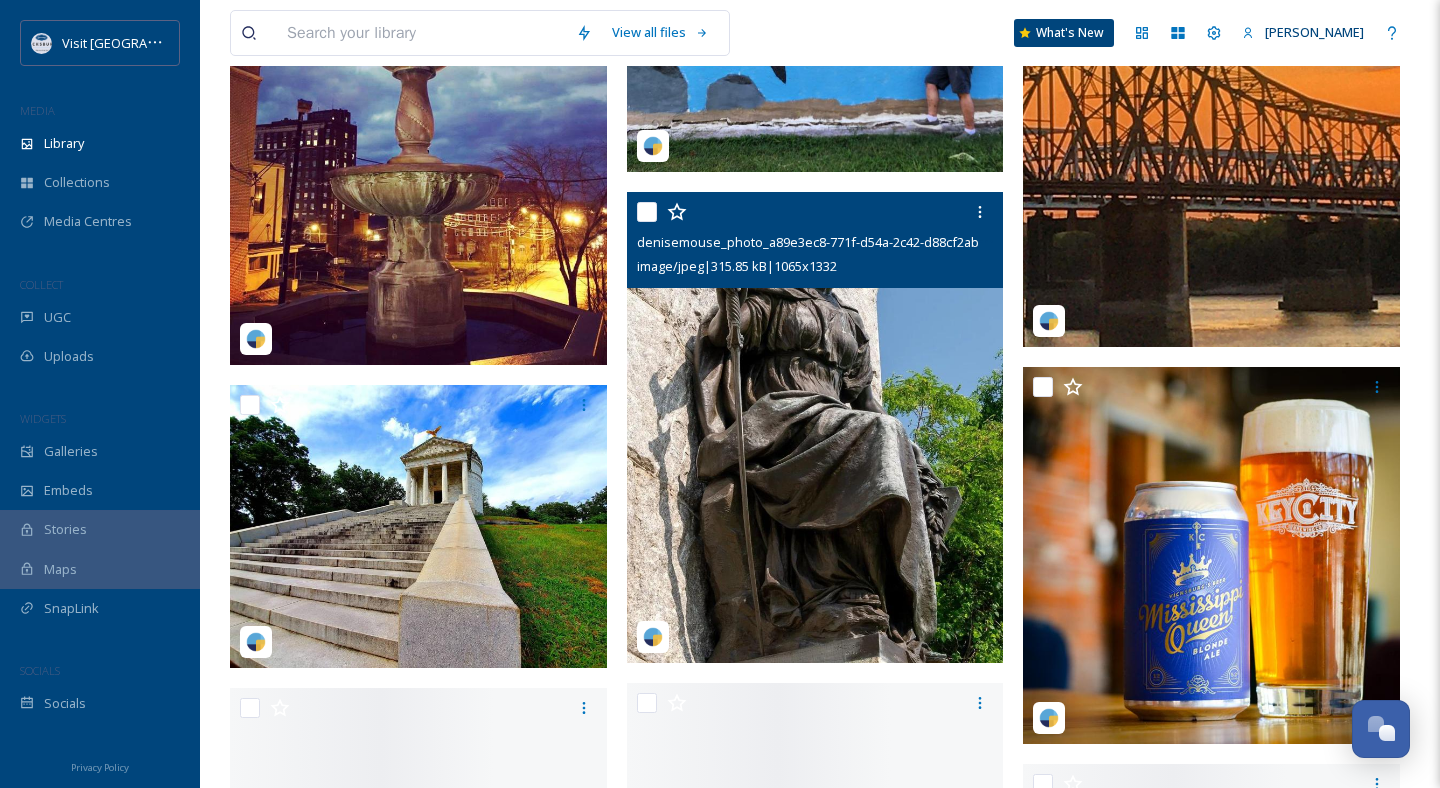 click at bounding box center [815, 427] 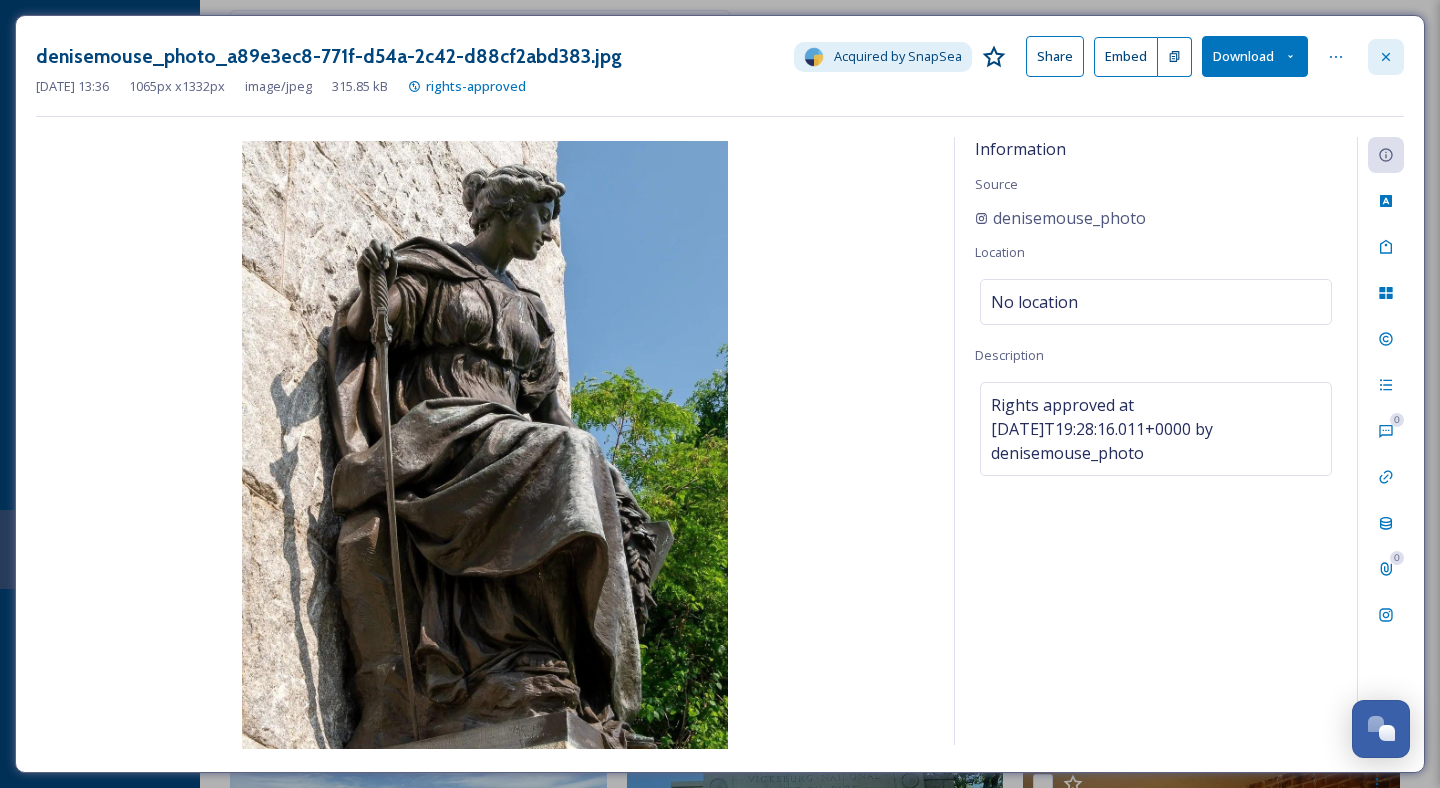 click at bounding box center [1386, 57] 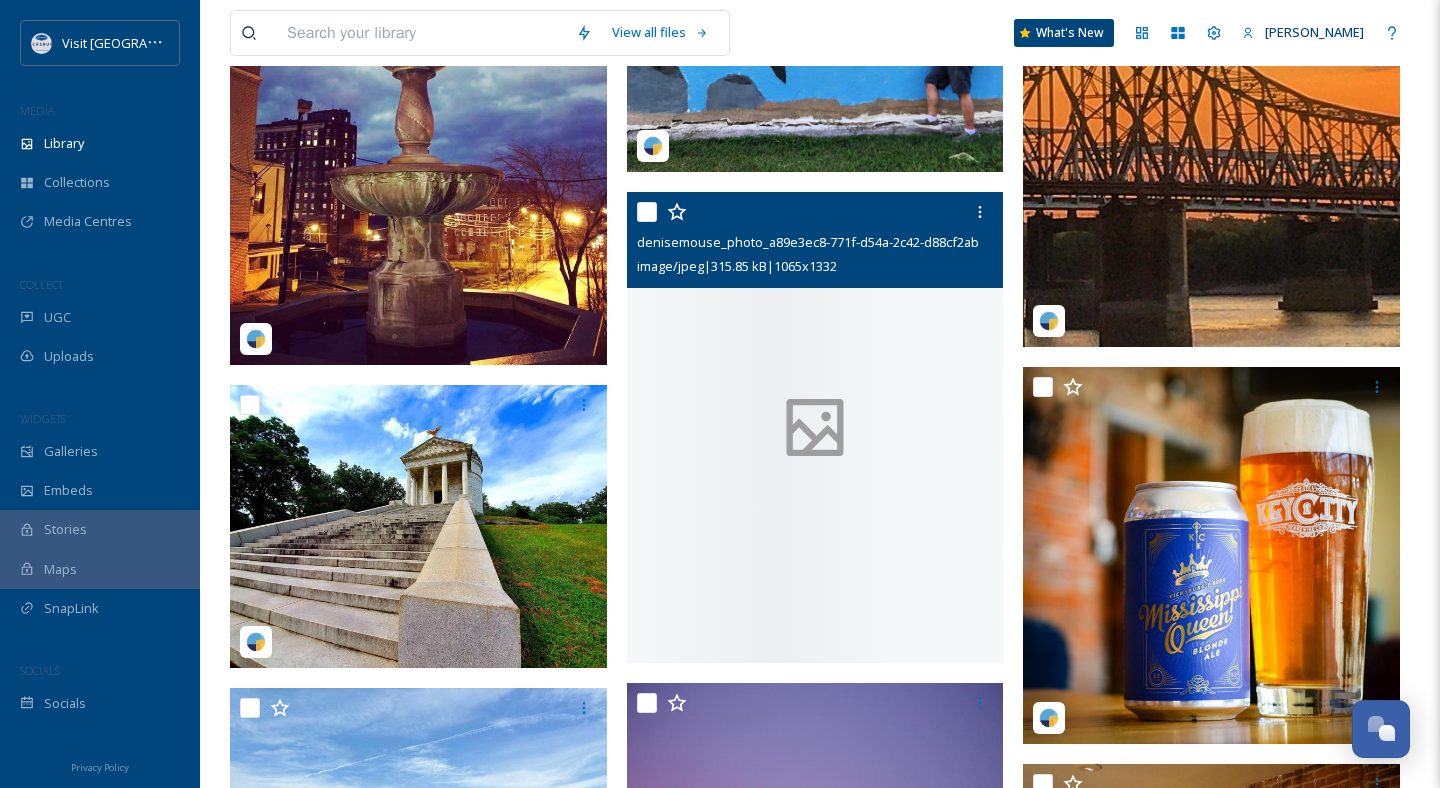 click on "View all files What's New [PERSON_NAME]" at bounding box center (820, 33) 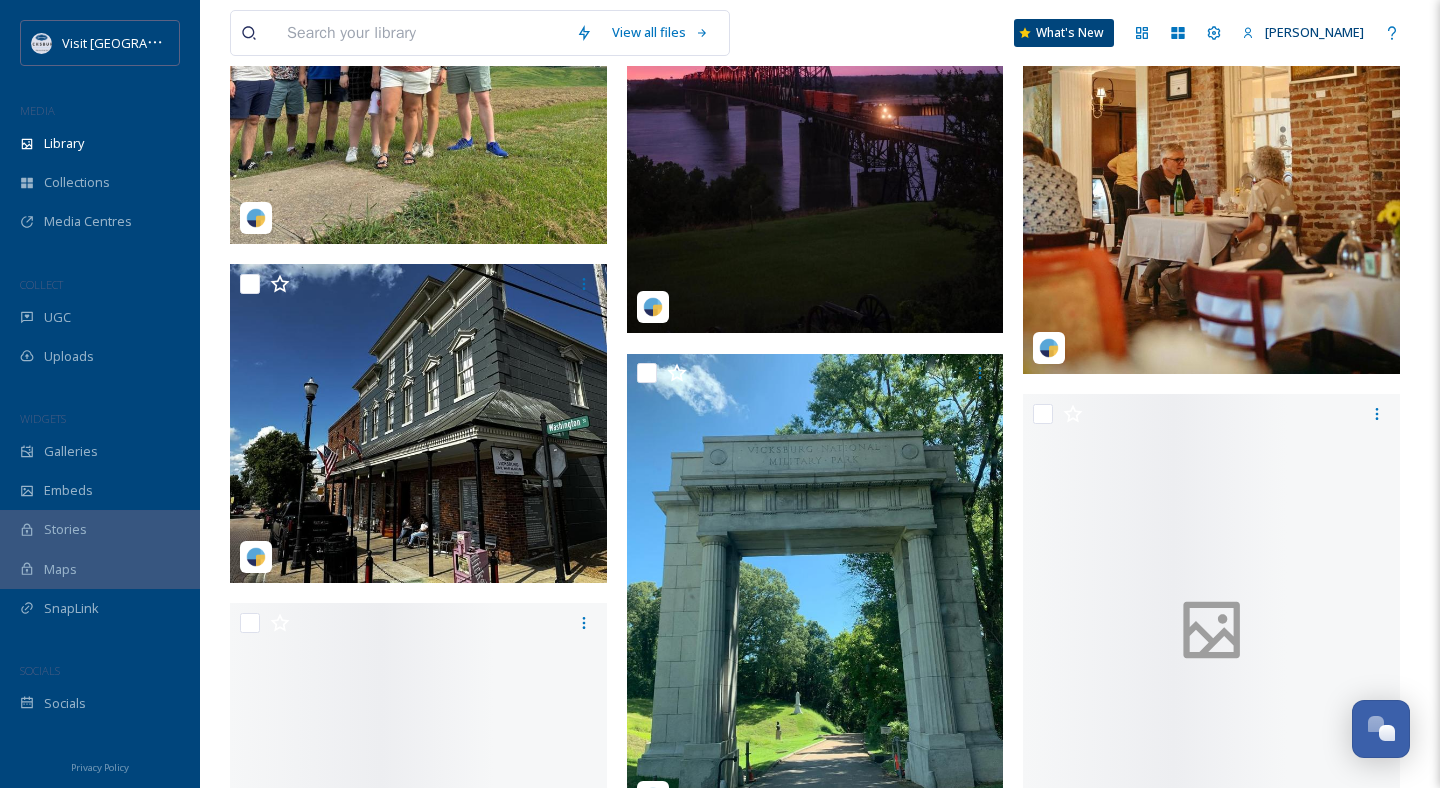 scroll, scrollTop: 12609, scrollLeft: 0, axis: vertical 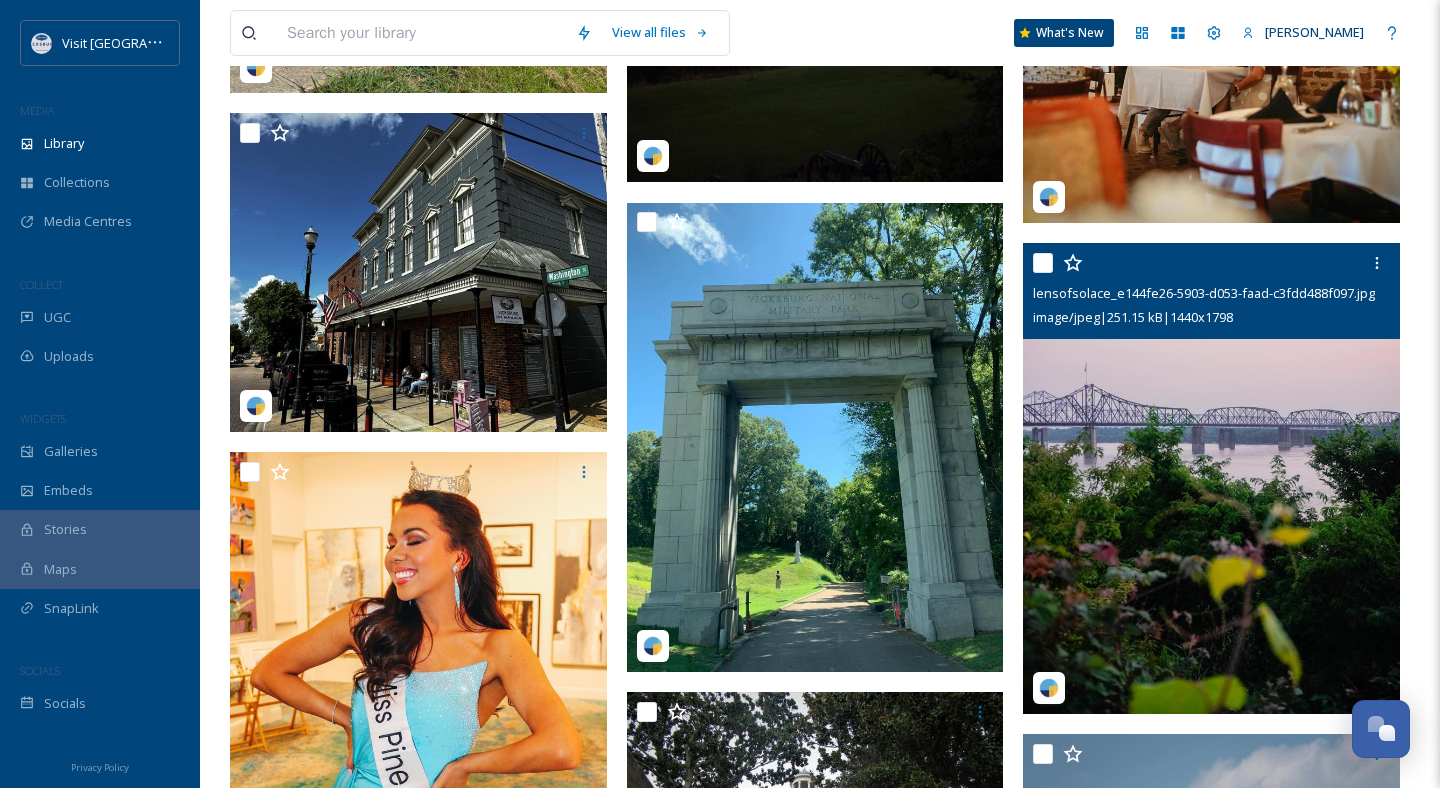 click at bounding box center [1211, 478] 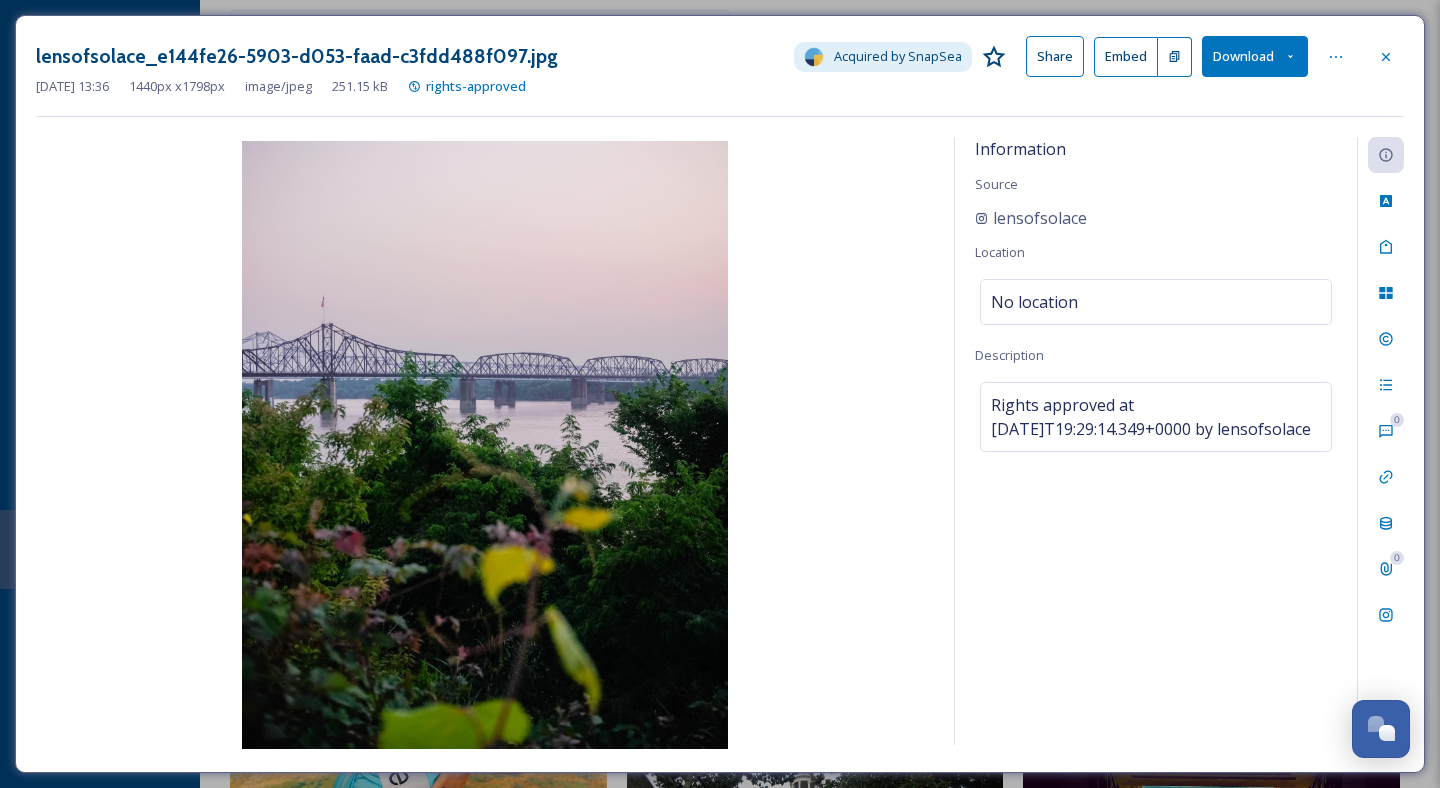 click on "Download" at bounding box center (1255, 56) 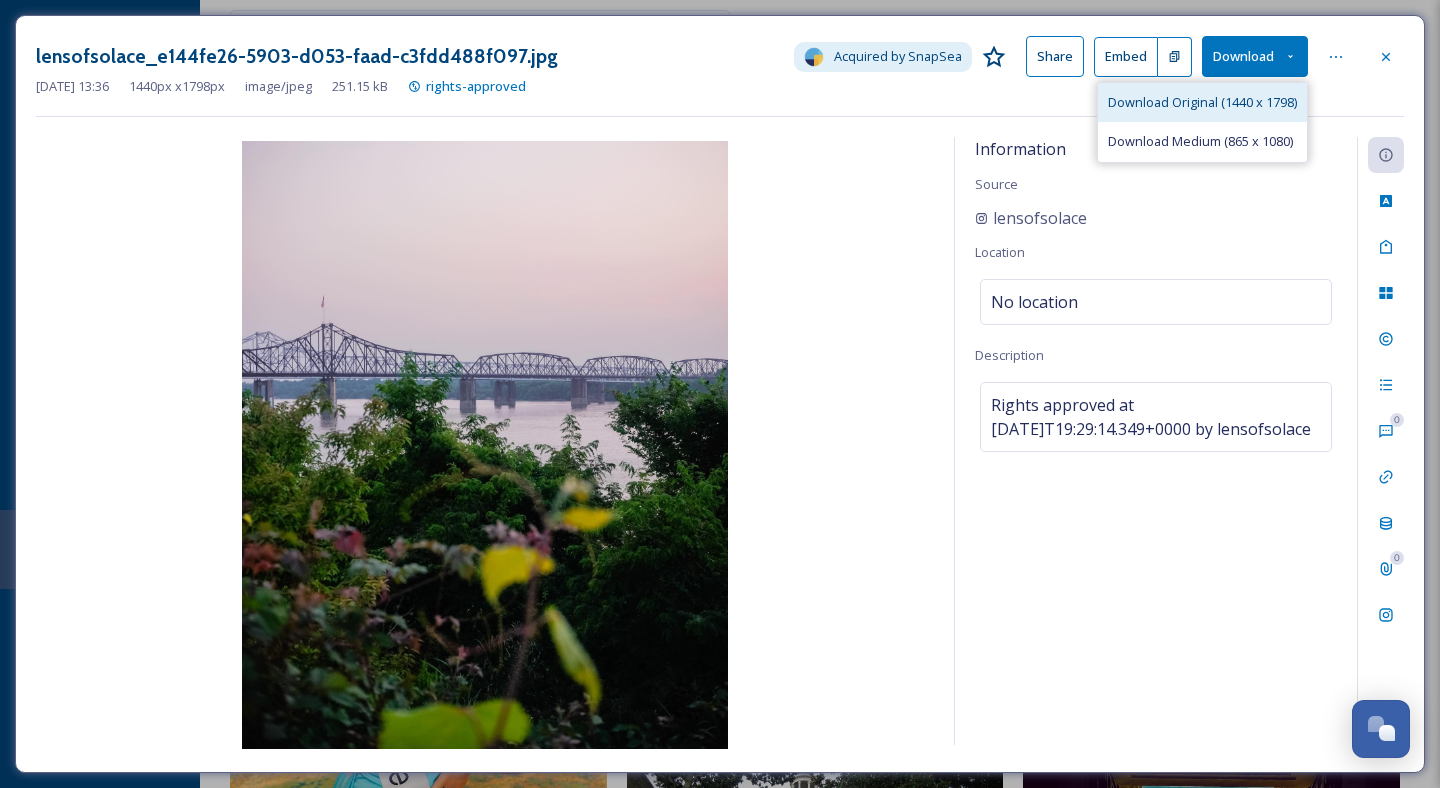 click on "Download Original (1440 x 1798)" at bounding box center [1202, 102] 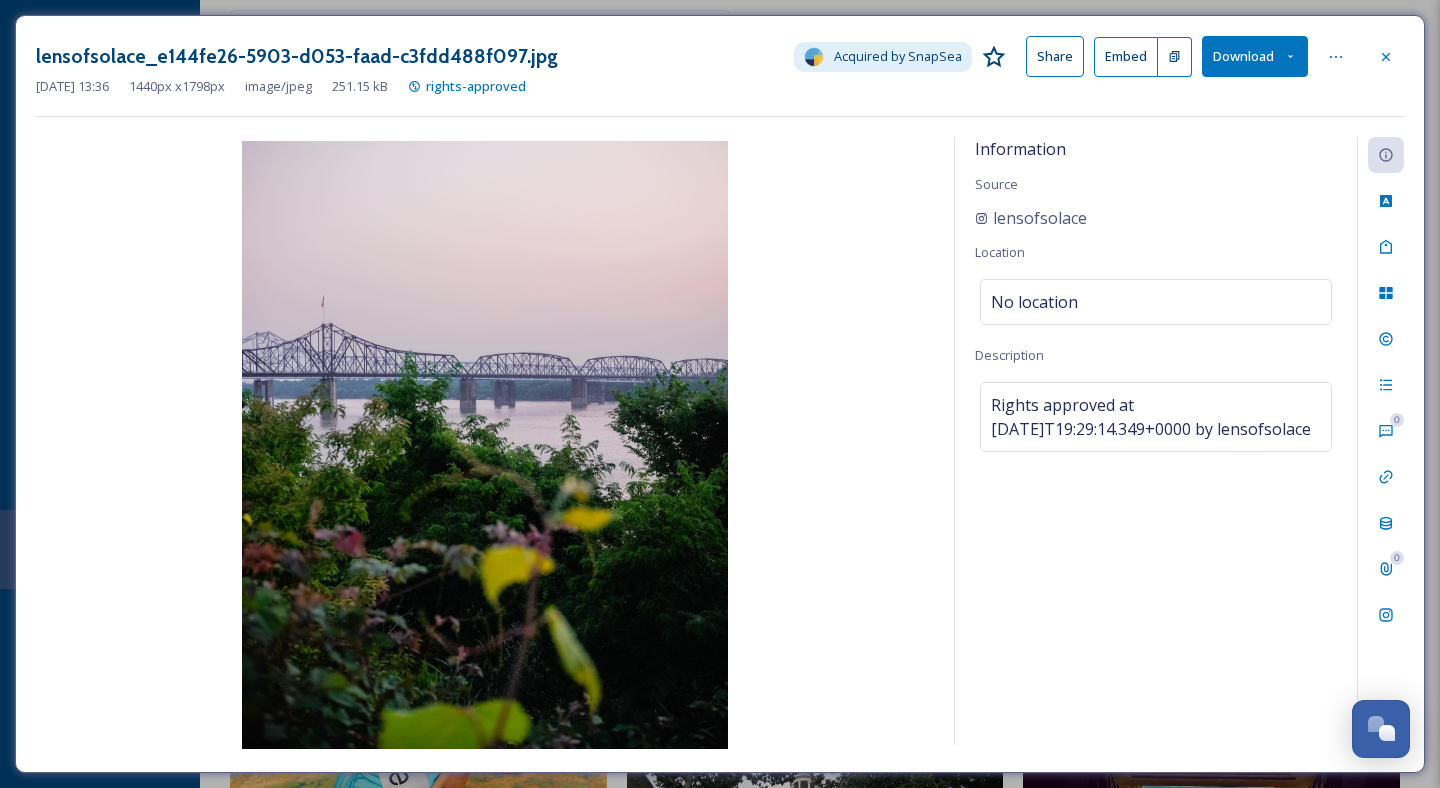 click on "Download" at bounding box center (1255, 56) 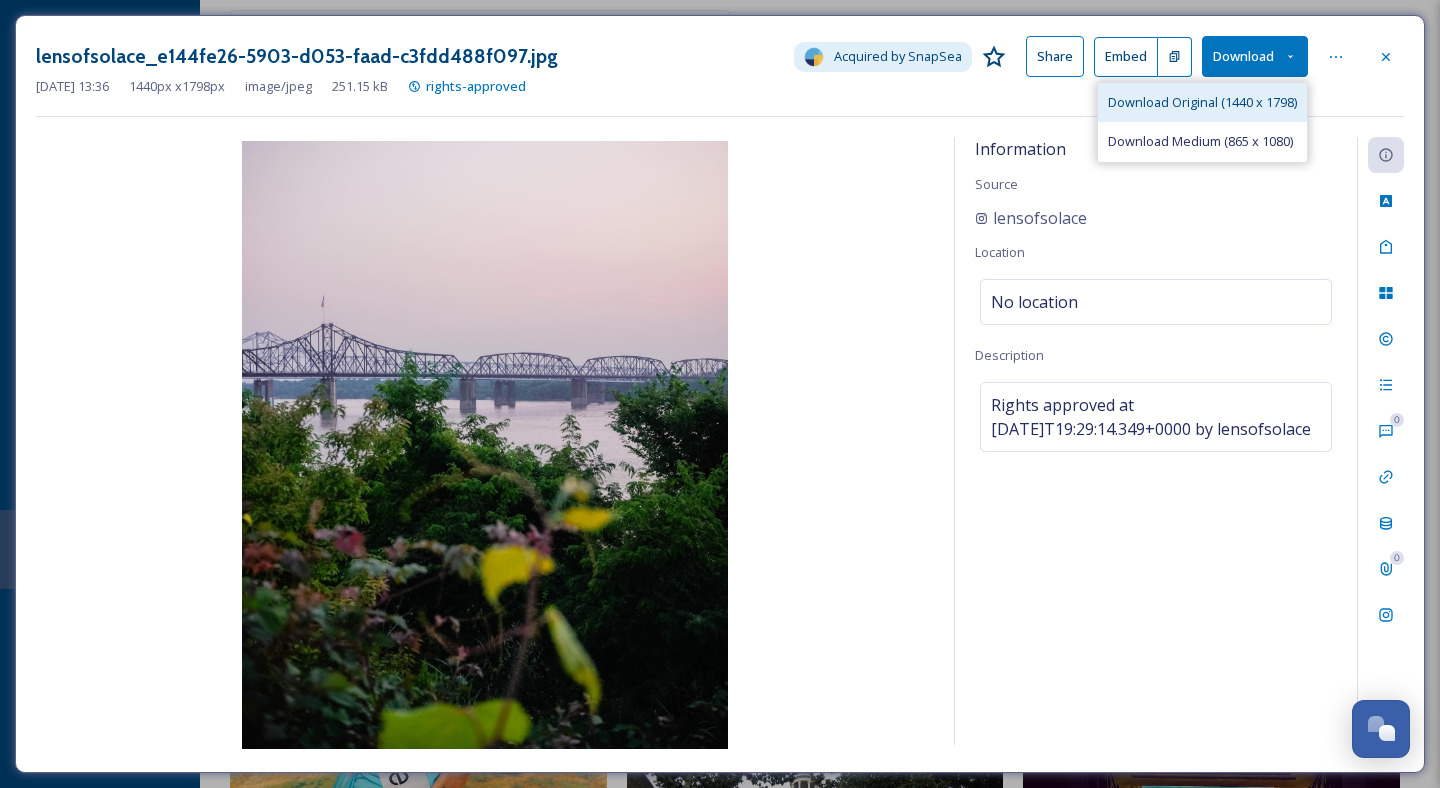drag, startPoint x: 1226, startPoint y: 122, endPoint x: 1225, endPoint y: 93, distance: 29.017237 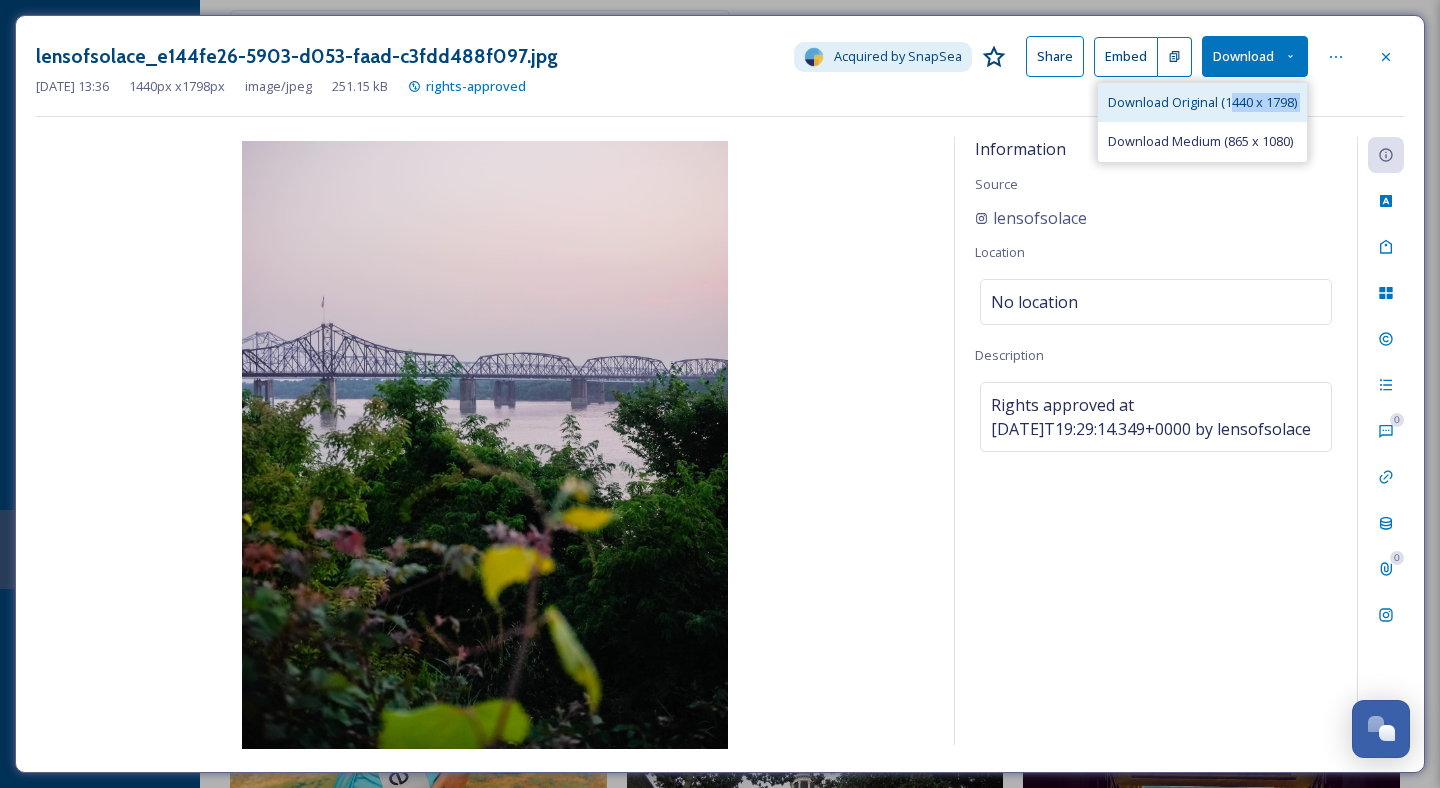 click on "Download Original (1440 x 1798)" at bounding box center (1202, 102) 